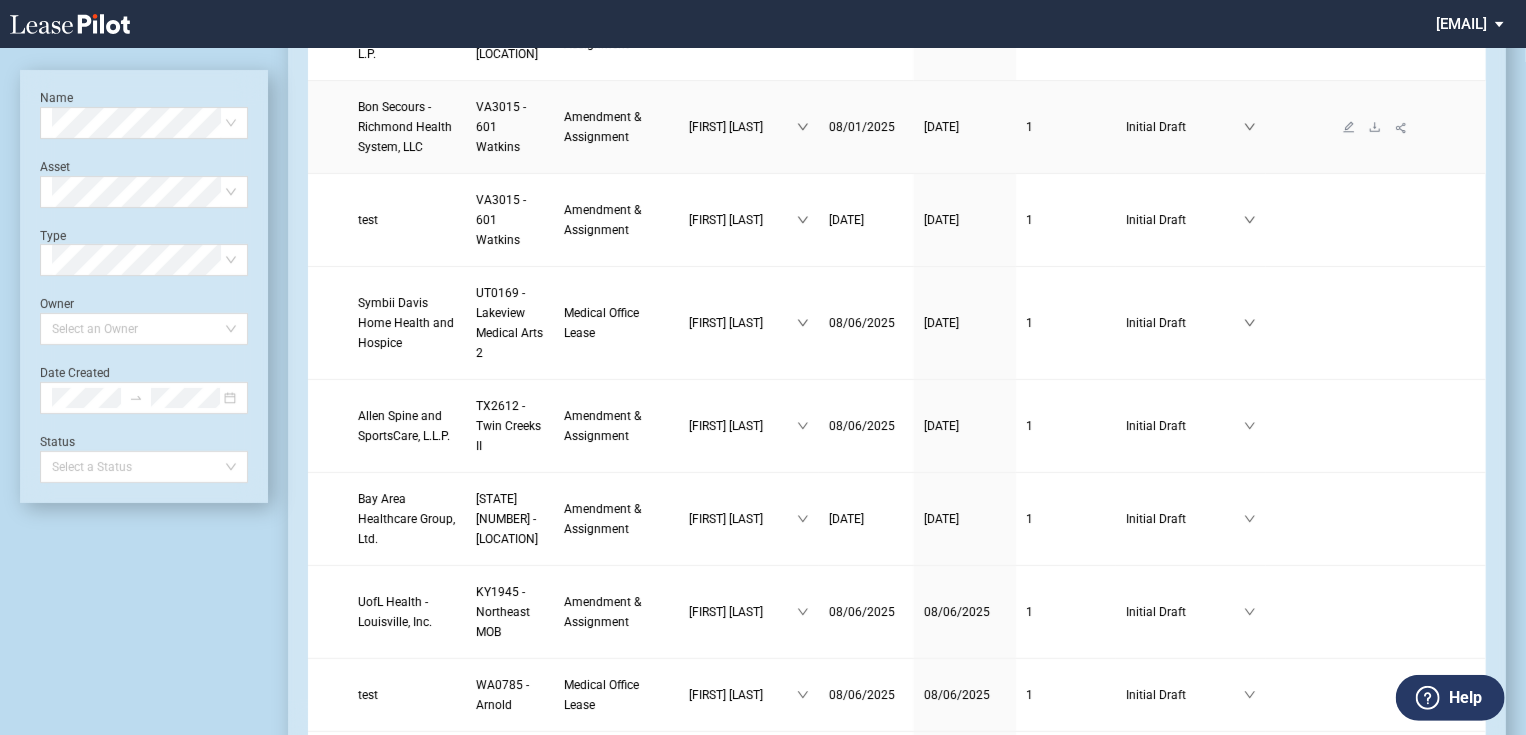 scroll, scrollTop: 261, scrollLeft: 0, axis: vertical 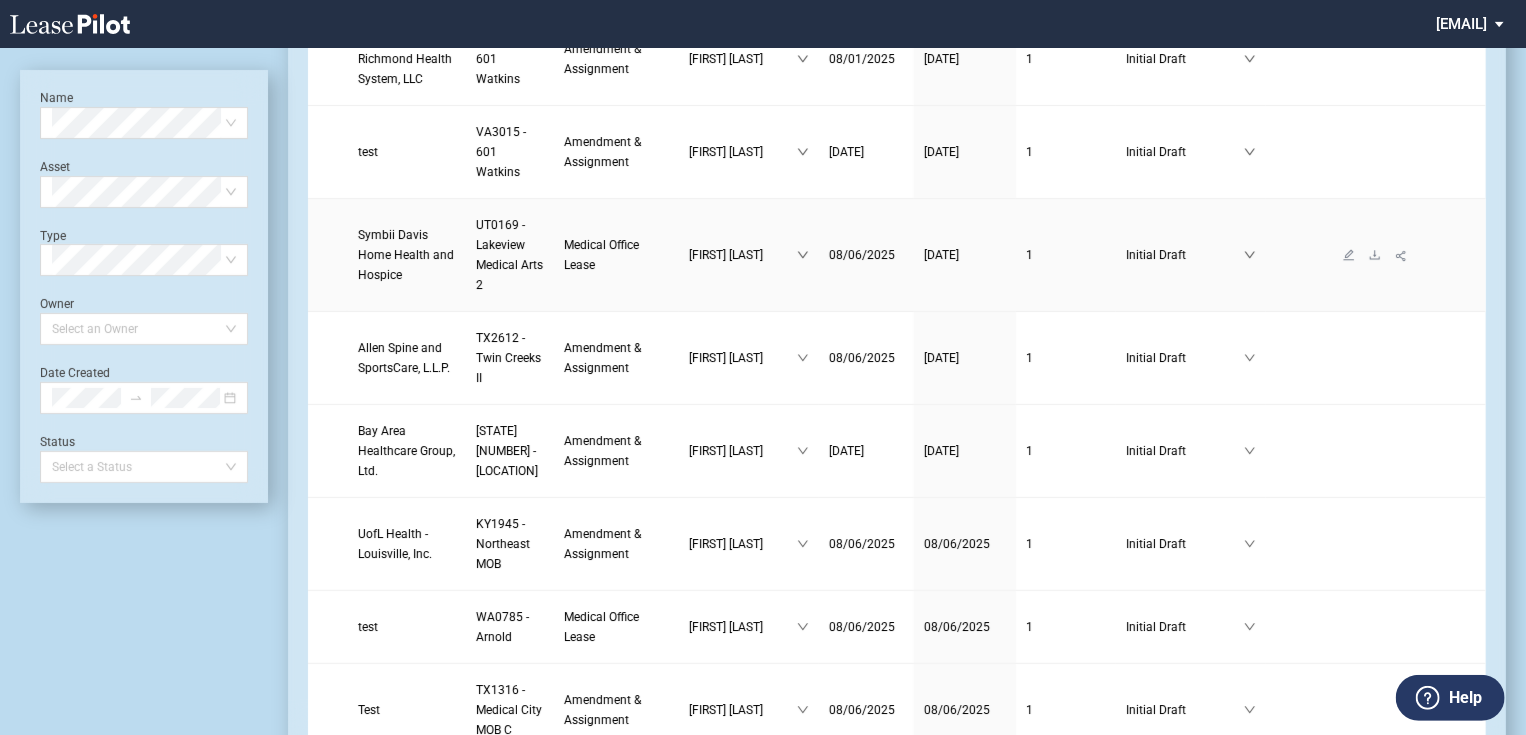 click on "Symbii Davis Home Health and Hospice" at bounding box center (406, 255) 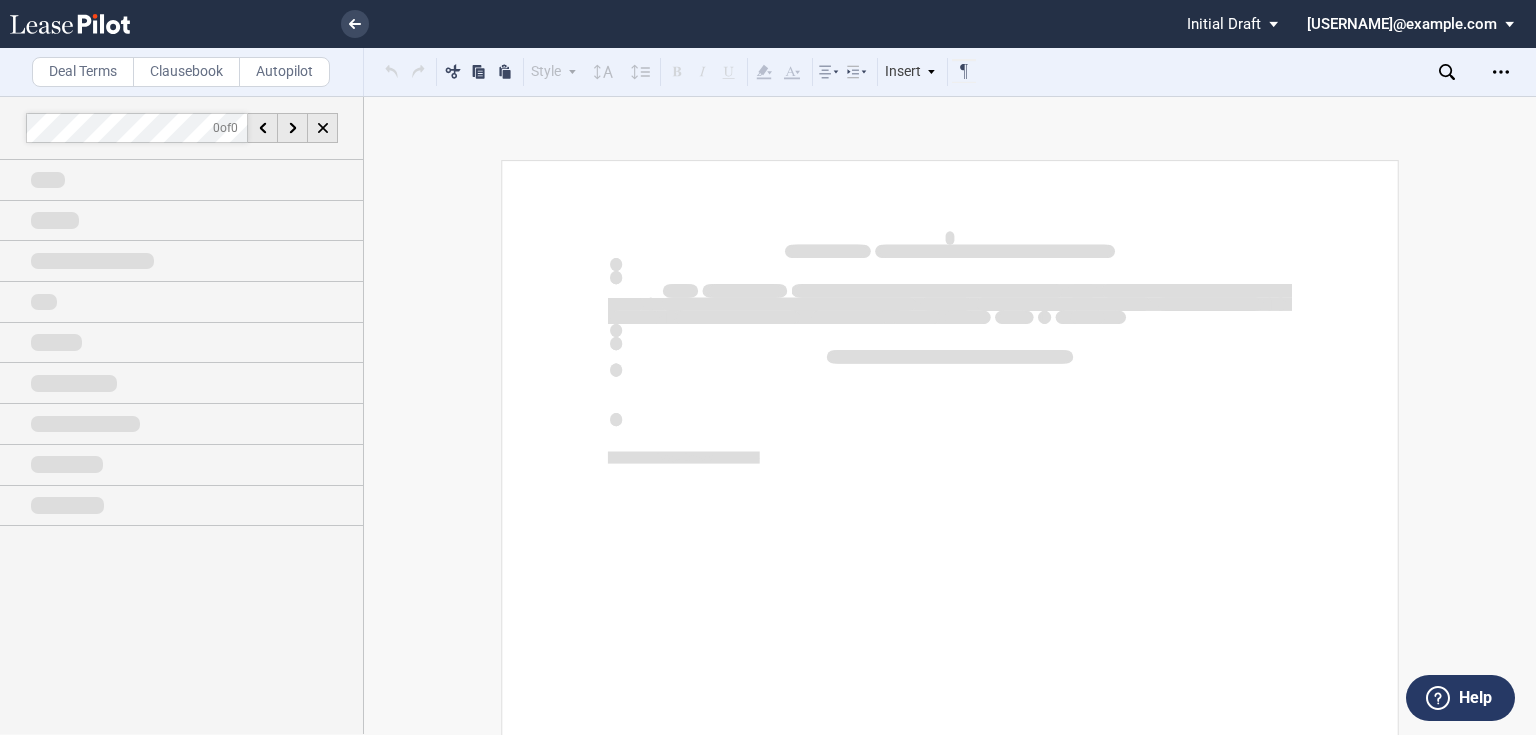 scroll, scrollTop: 0, scrollLeft: 0, axis: both 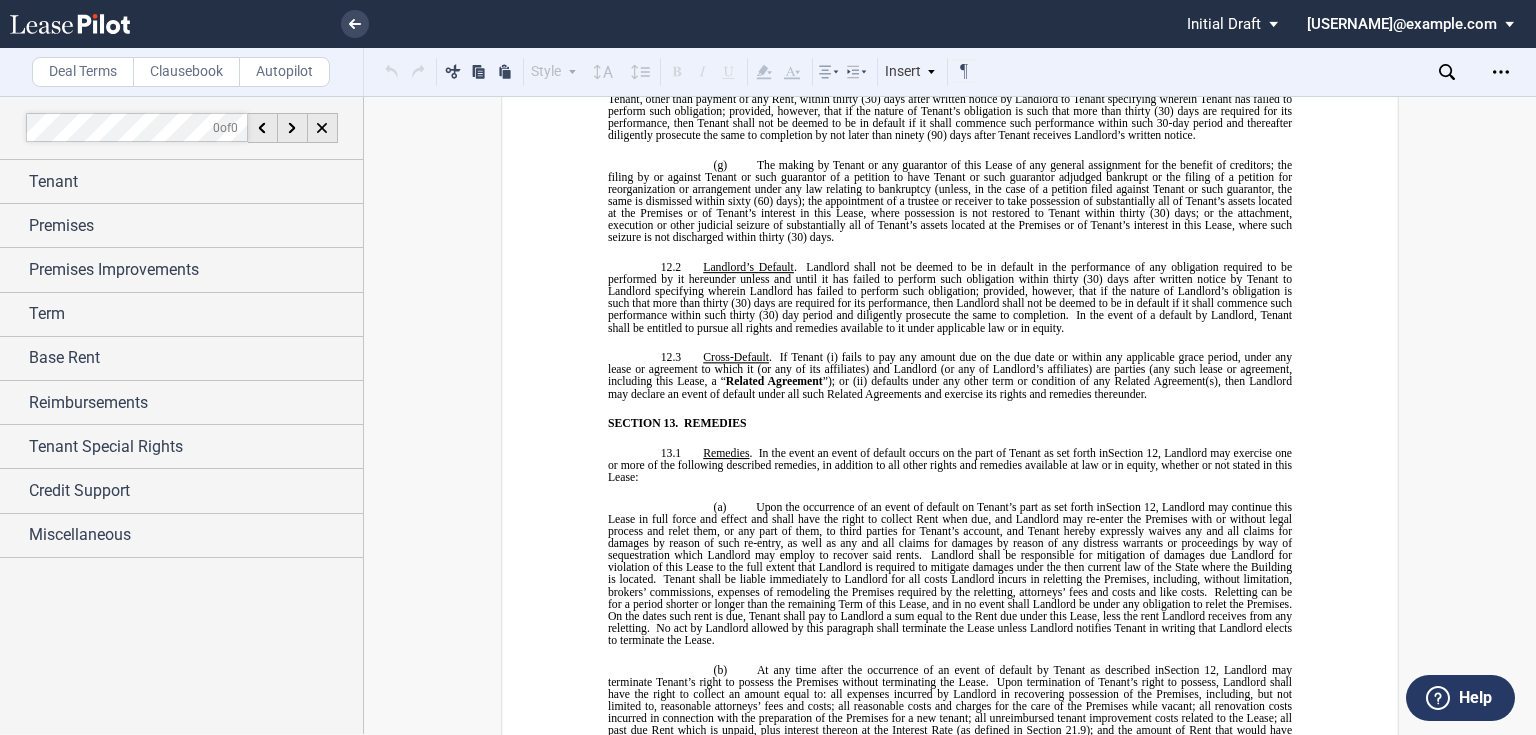 click on "jlarce@healthpeak.com
Change Password
2-Factor Authentication
Form Management
Building Management
User Management
Sign Out" at bounding box center [1418, 22] 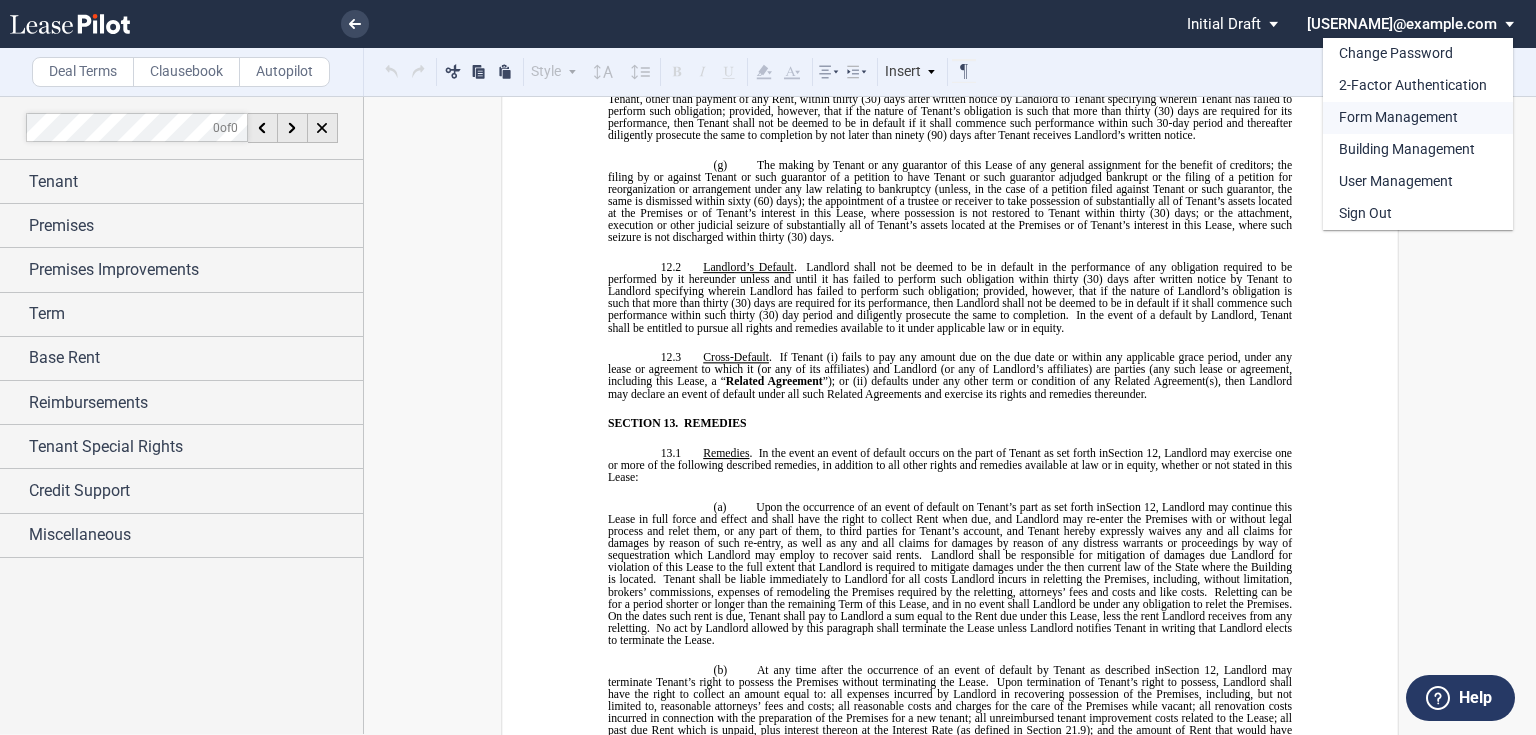 click on "Form Management" at bounding box center [1398, 118] 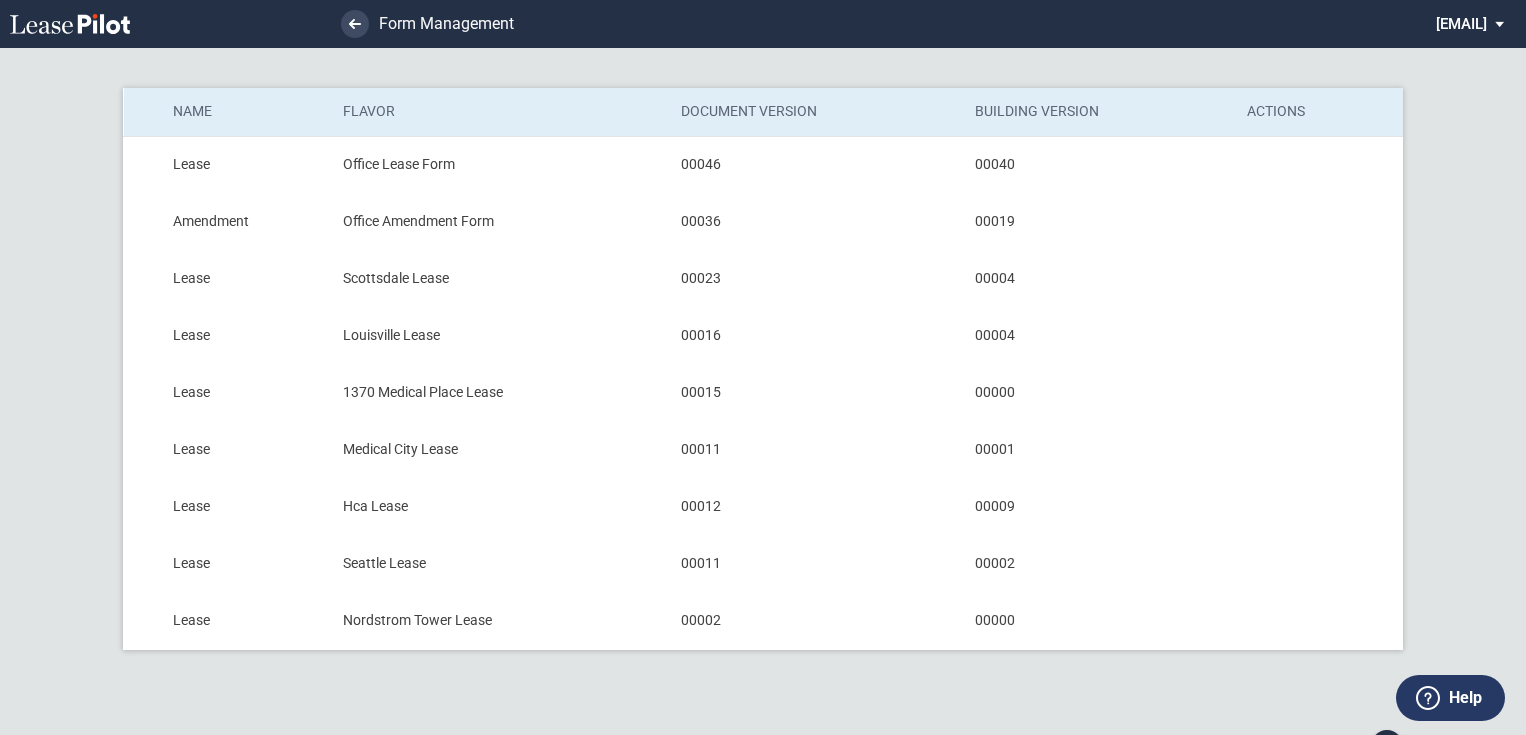 scroll, scrollTop: 0, scrollLeft: 0, axis: both 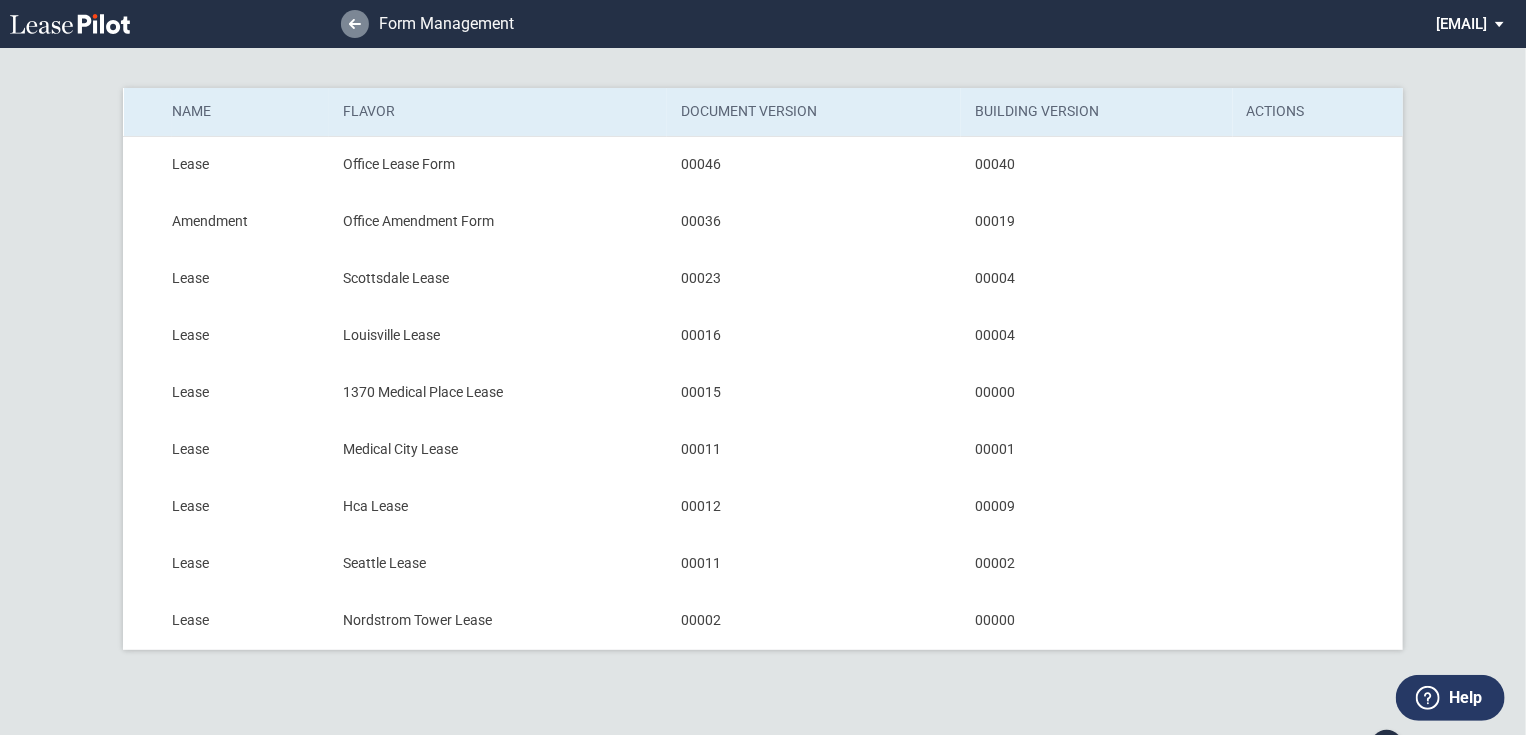 click at bounding box center (355, 24) 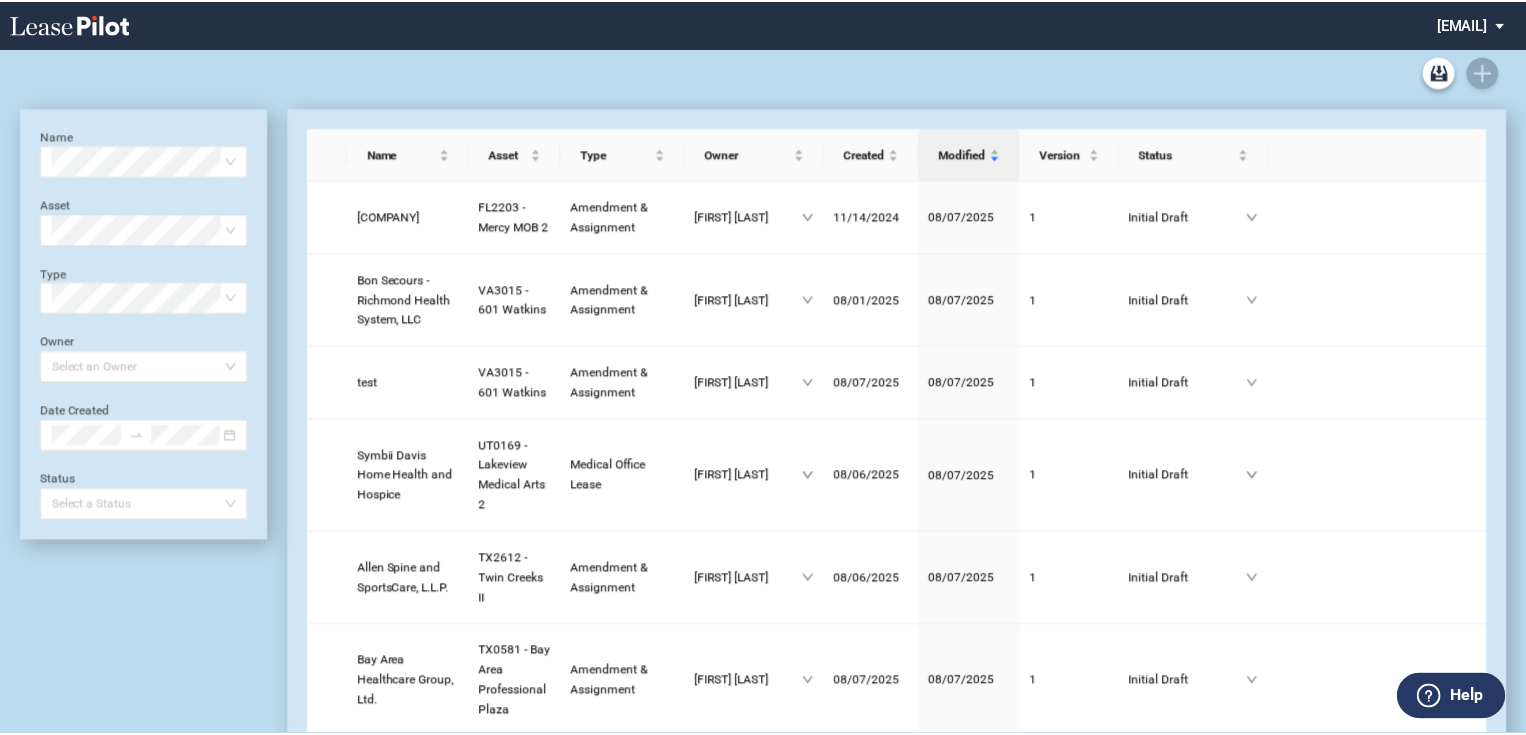 scroll, scrollTop: 0, scrollLeft: 0, axis: both 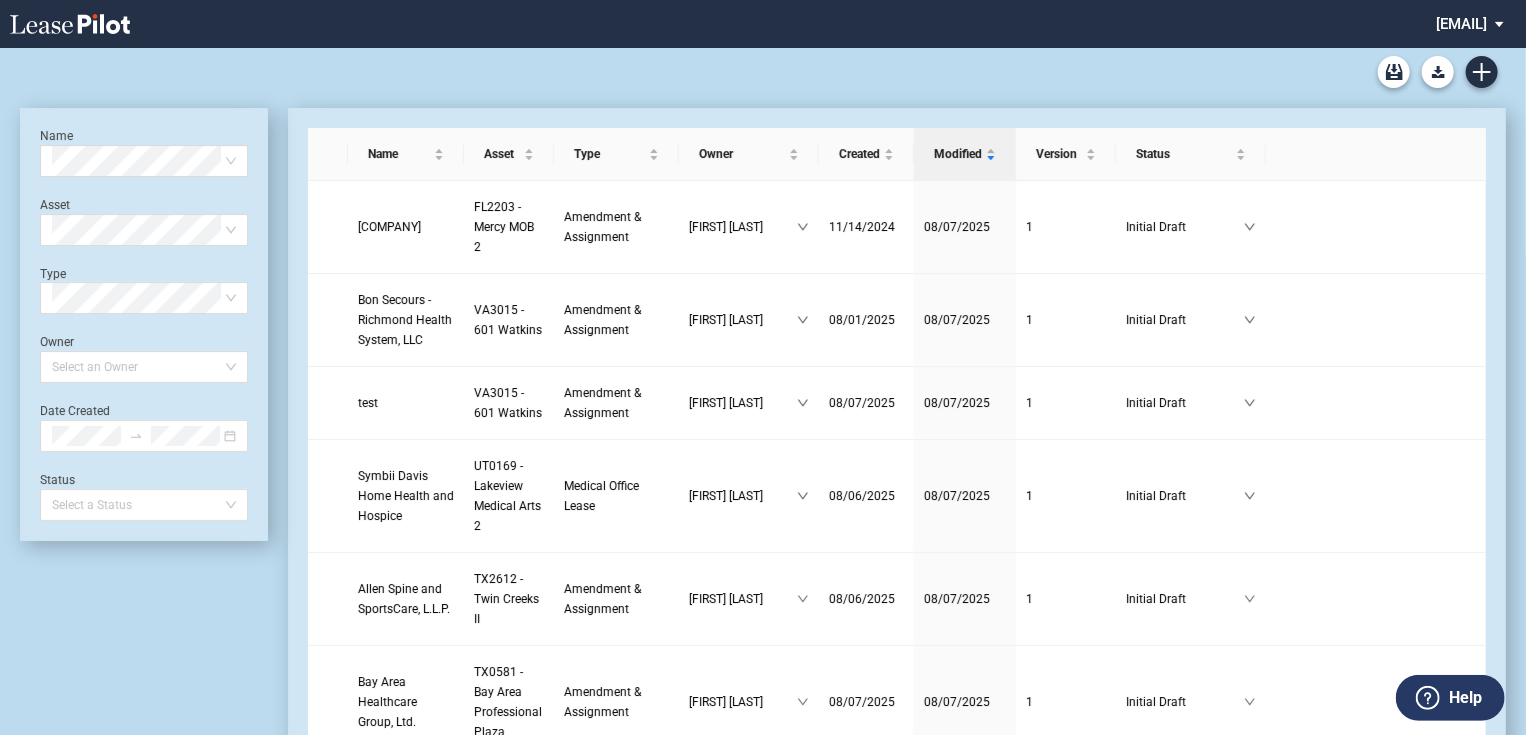 click on "jlarce@healthpeak.com
Change Password
2-Factor Authentication
Form Management
Building Management
User Management
Sign Out" at bounding box center [1477, 22] 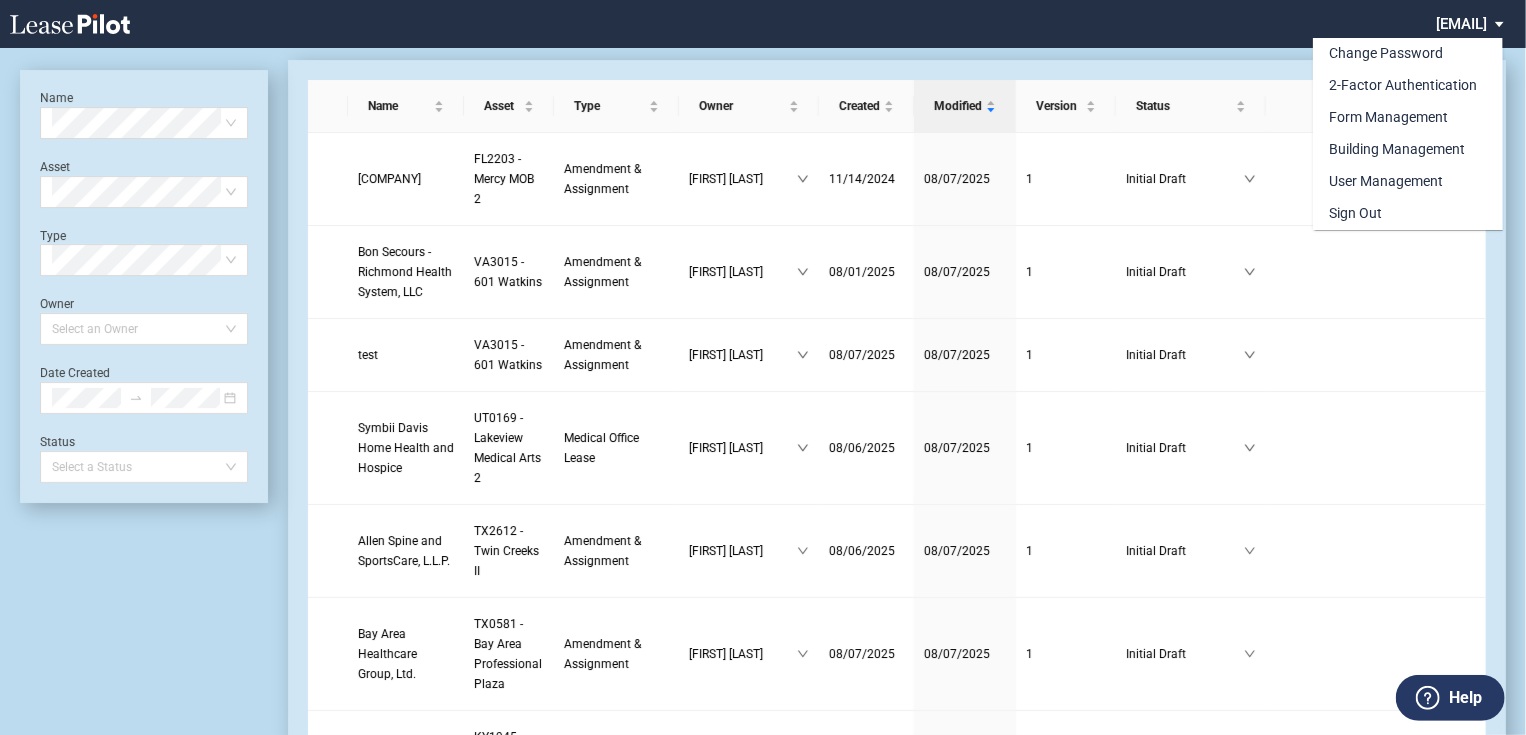 click at bounding box center [763, 391] 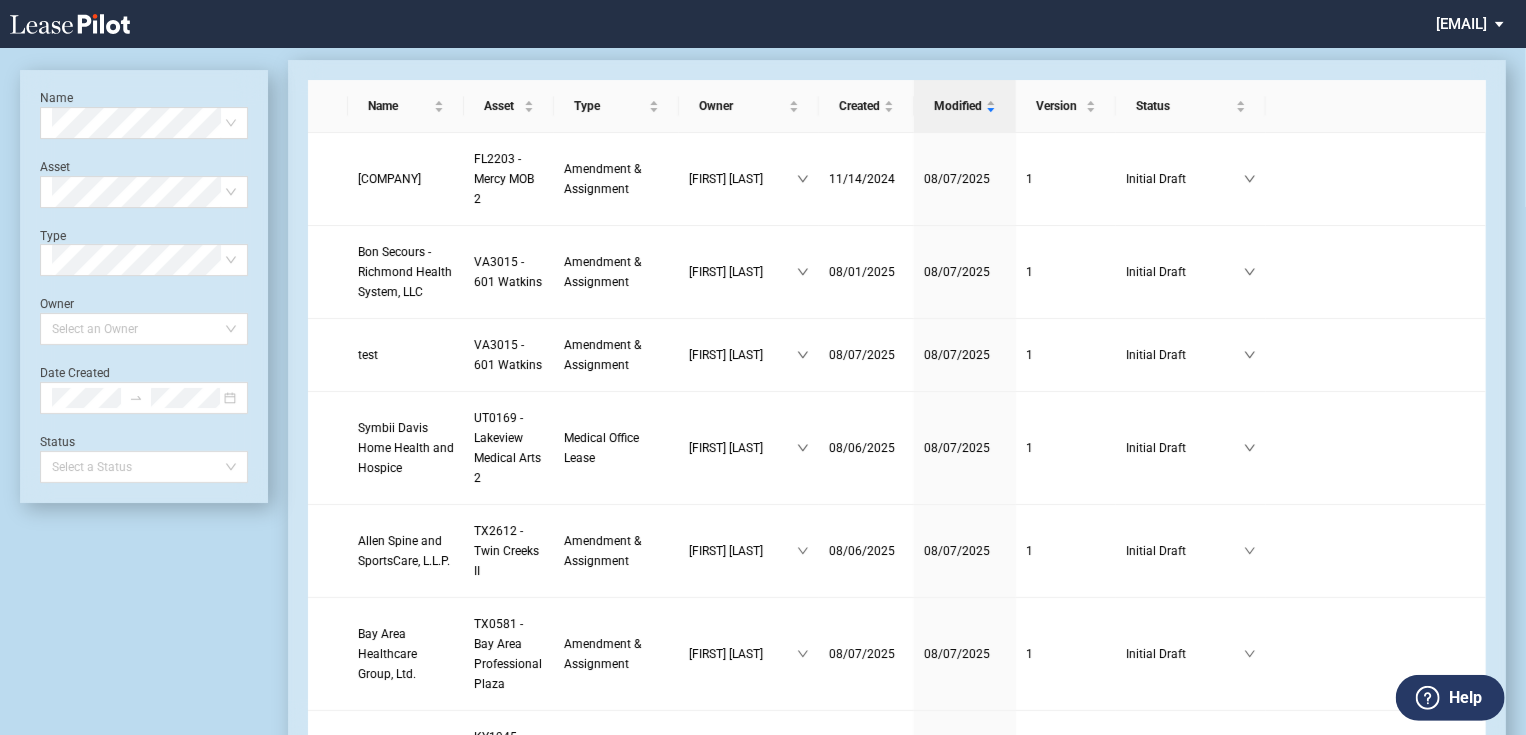 click on "Name Asset Type Owner Created Modified Version Status                     Plantation General Hospital, L.P. FL2203 - Mercy MOB 2 Amendment & Assignment Leah Creathorn   11/14/2024 08/07/2025 1 Initial Draft   Bon Secours - Richmond Health System, LLC VA3015 - 601 Watkins Amendment & Assignment Carol Barwick   08/01/2025 08/07/2025 1 Initial Draft   test VA3015 - 601 Watkins Amendment & Assignment Heidi Wolford   08/07/2025 08/07/2025 1 Initial Draft   Symbii Davis Home Health and Hospice UT0169 - Lakeview Medical Arts 2 Medical Office Lease Loretta Tsiskakis   08/06/2025 08/07/2025 1 Initial Draft   Allen Spine and SportsCare, L.L.P. TX2612 - Twin Creeks II Amendment & Assignment Reid Melton   08/06/2025 08/07/2025 1 Initial Draft   Bay Area Healthcare Group, Ltd. TX0581 - Bay Area Professional Plaza Amendment & Assignment Sadie Richard   08/07/2025 08/07/2025 1 Initial Draft   UofL Health - Louisville, Inc. KY1945 - Northeast MOB Amendment & Assignment Sadie Richard   08/06/2025 08/06/2025 1   test" at bounding box center (897, 2734) 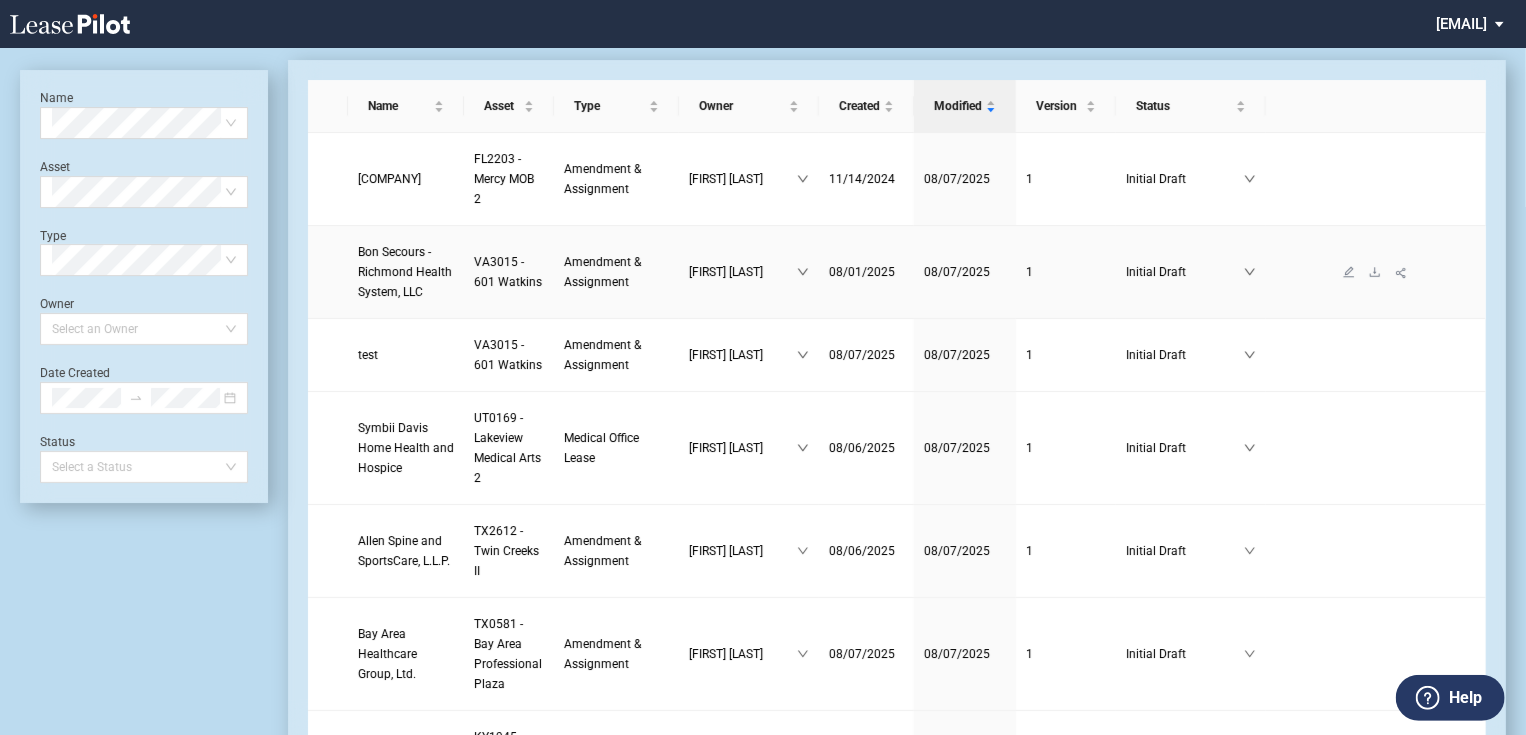 scroll, scrollTop: 0, scrollLeft: 0, axis: both 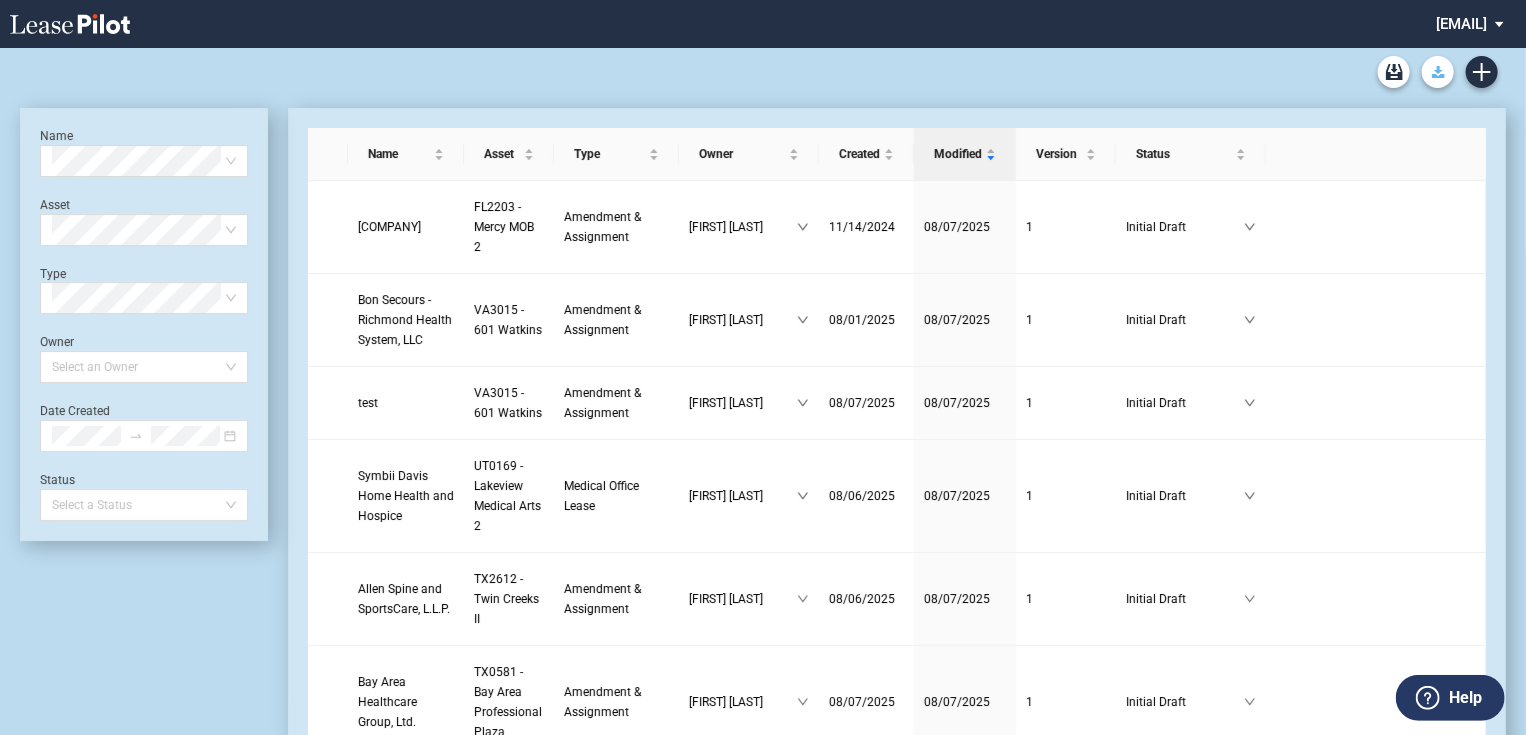 click at bounding box center [1438, 72] 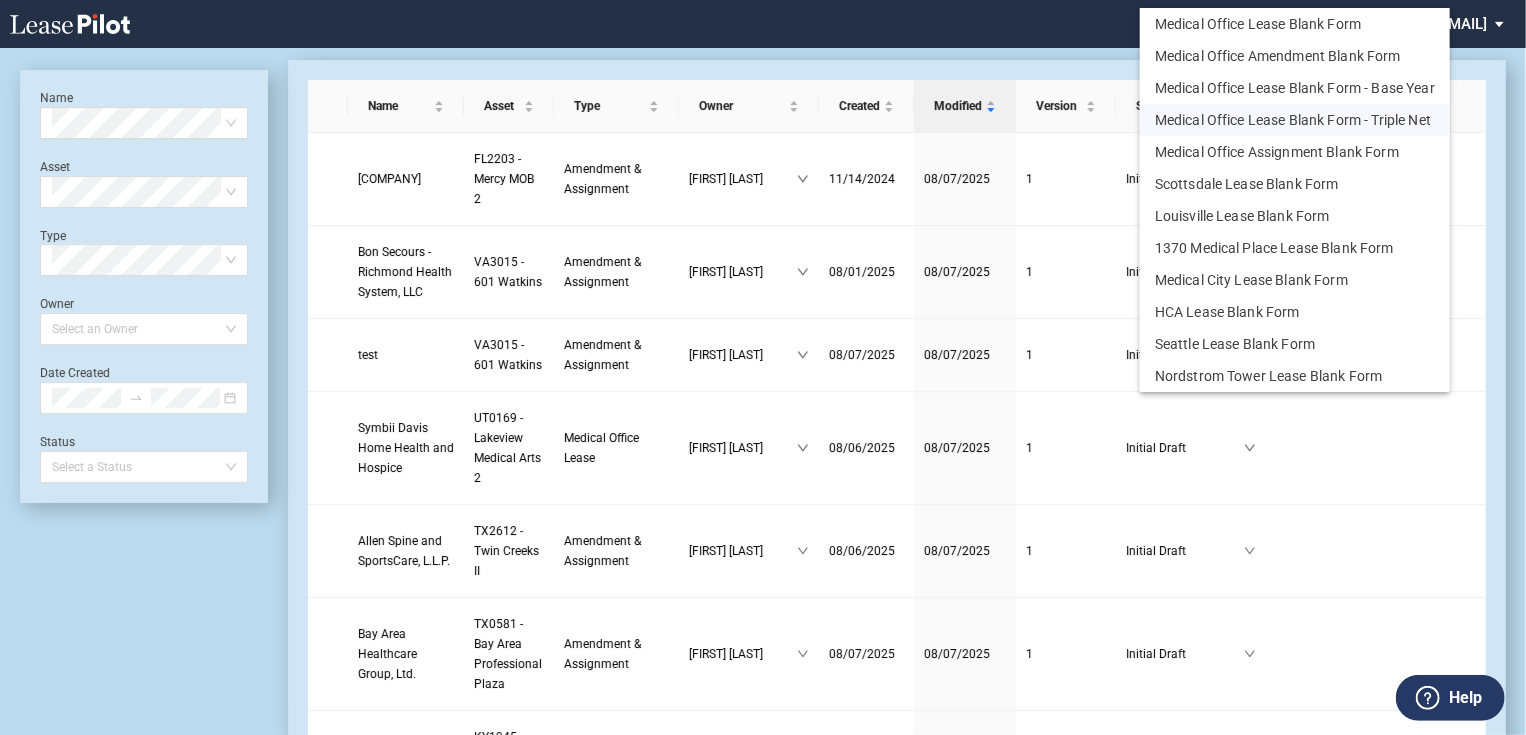 click on "Medical Office Lease Blank Form - Triple Net" at bounding box center [1295, 120] 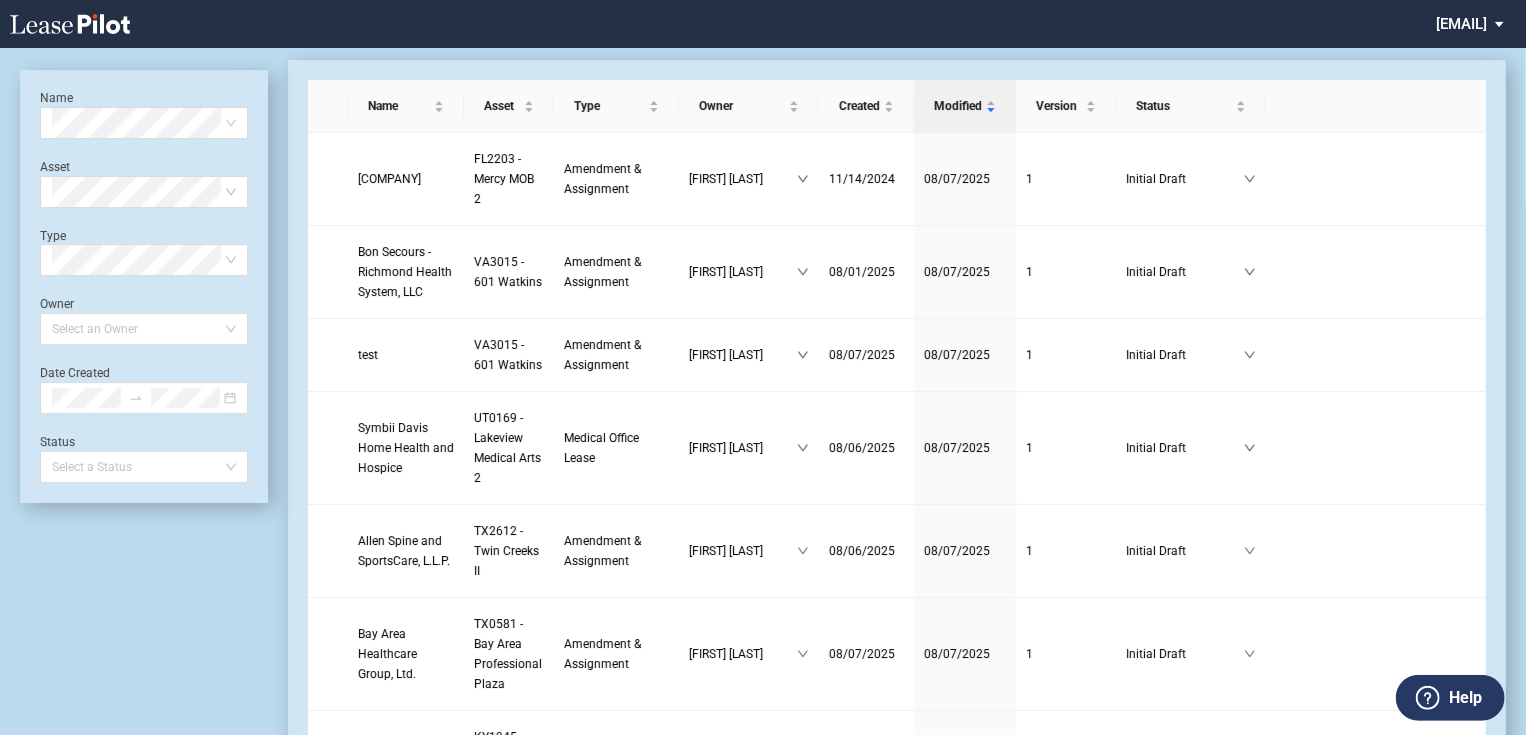 scroll, scrollTop: 0, scrollLeft: 0, axis: both 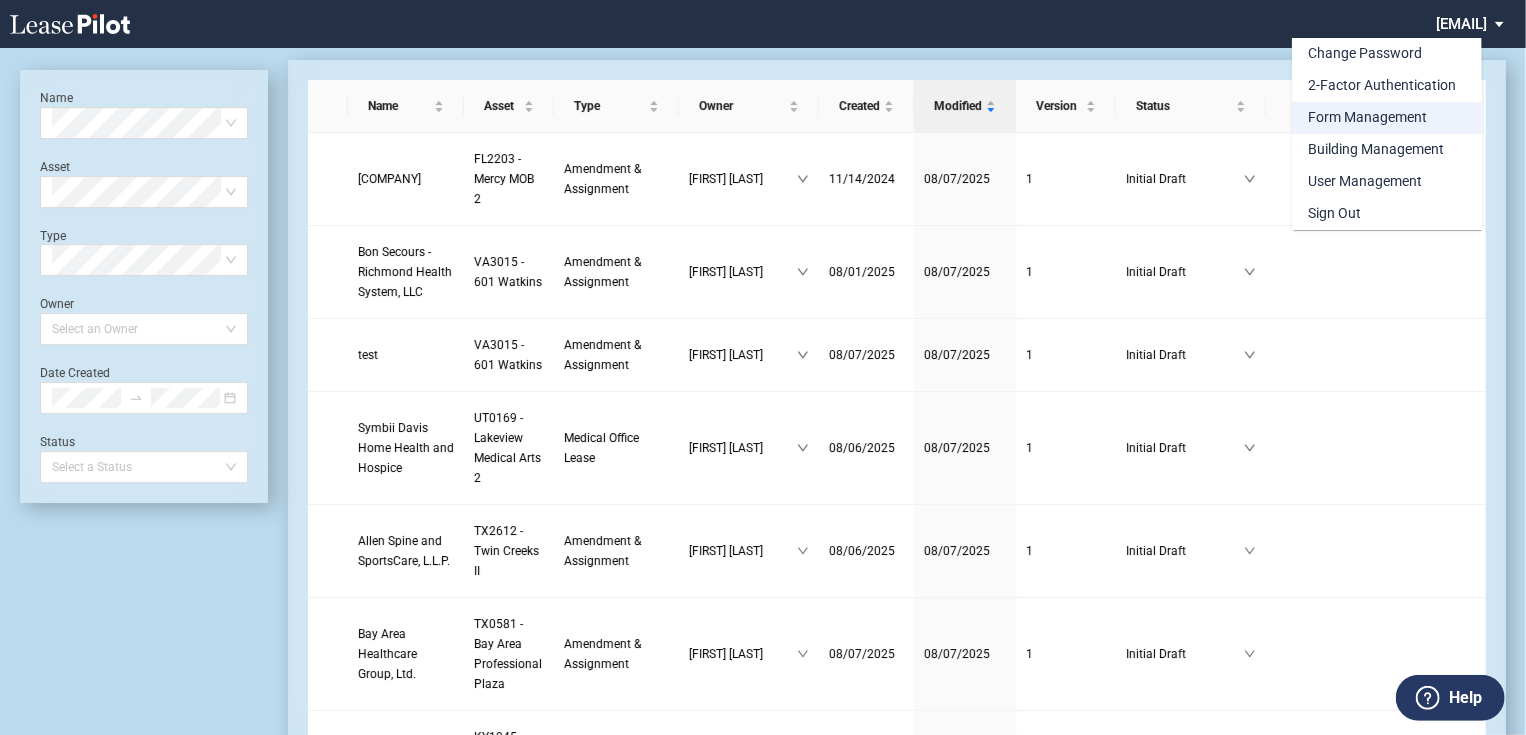 click on "Form Management" at bounding box center (1367, 118) 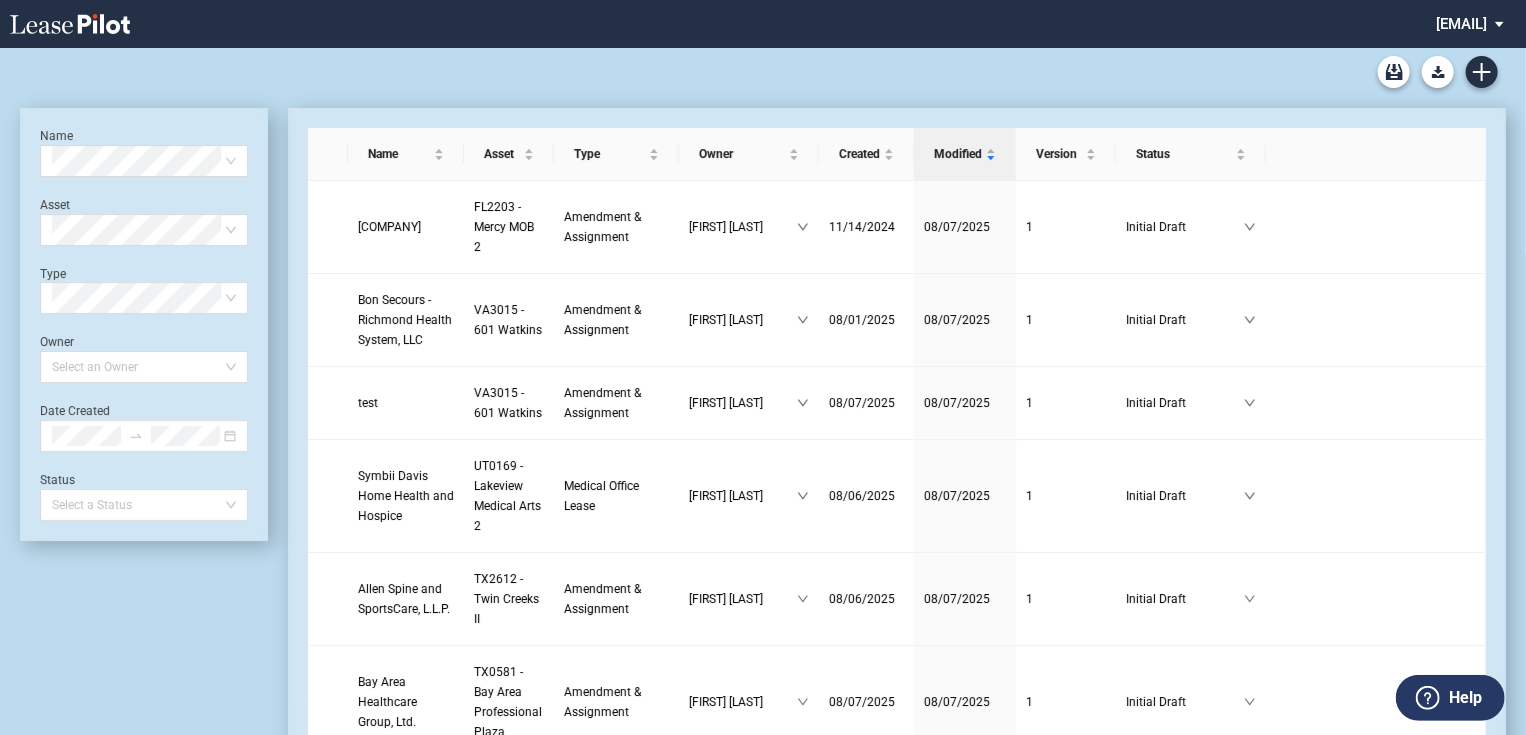 scroll, scrollTop: 48, scrollLeft: 0, axis: vertical 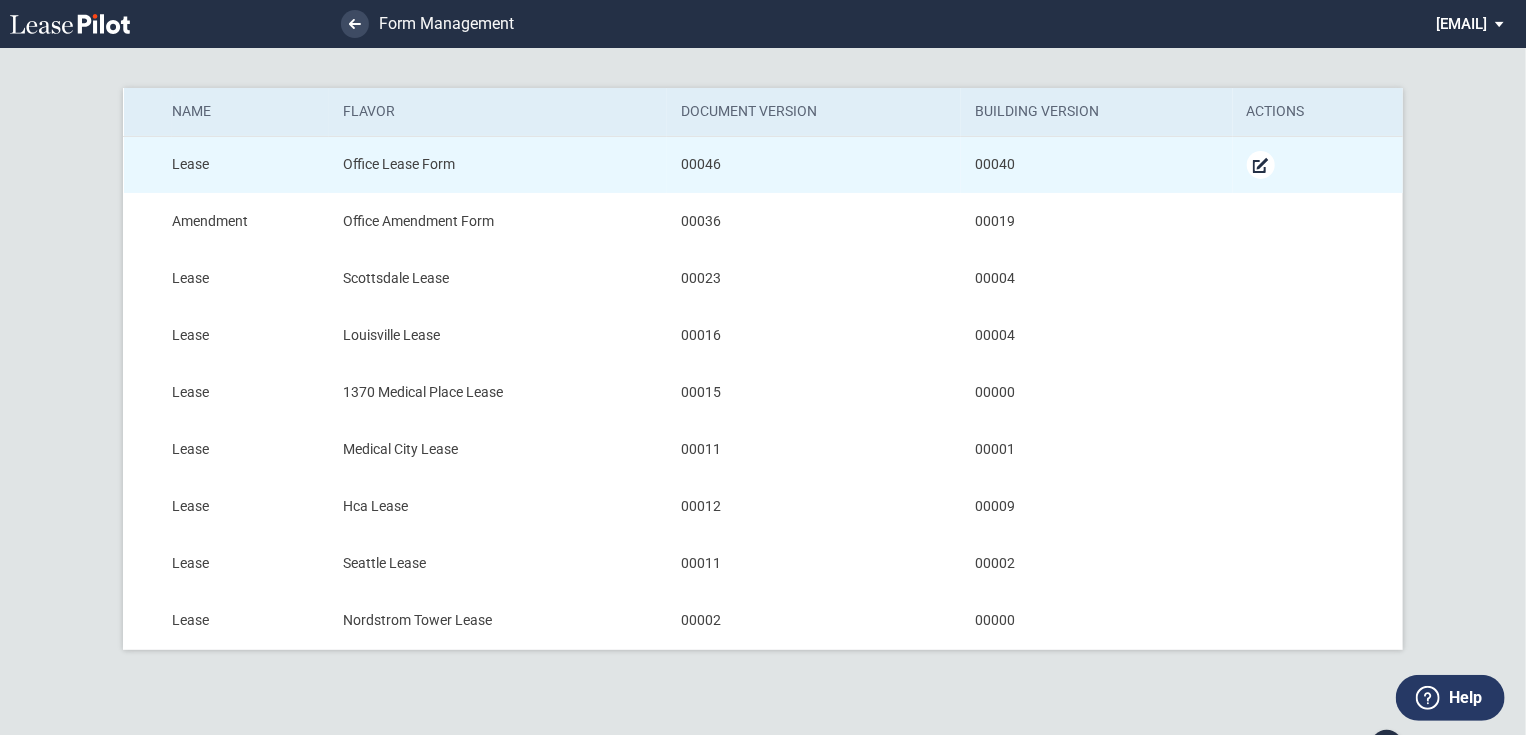 click at bounding box center (1261, 165) 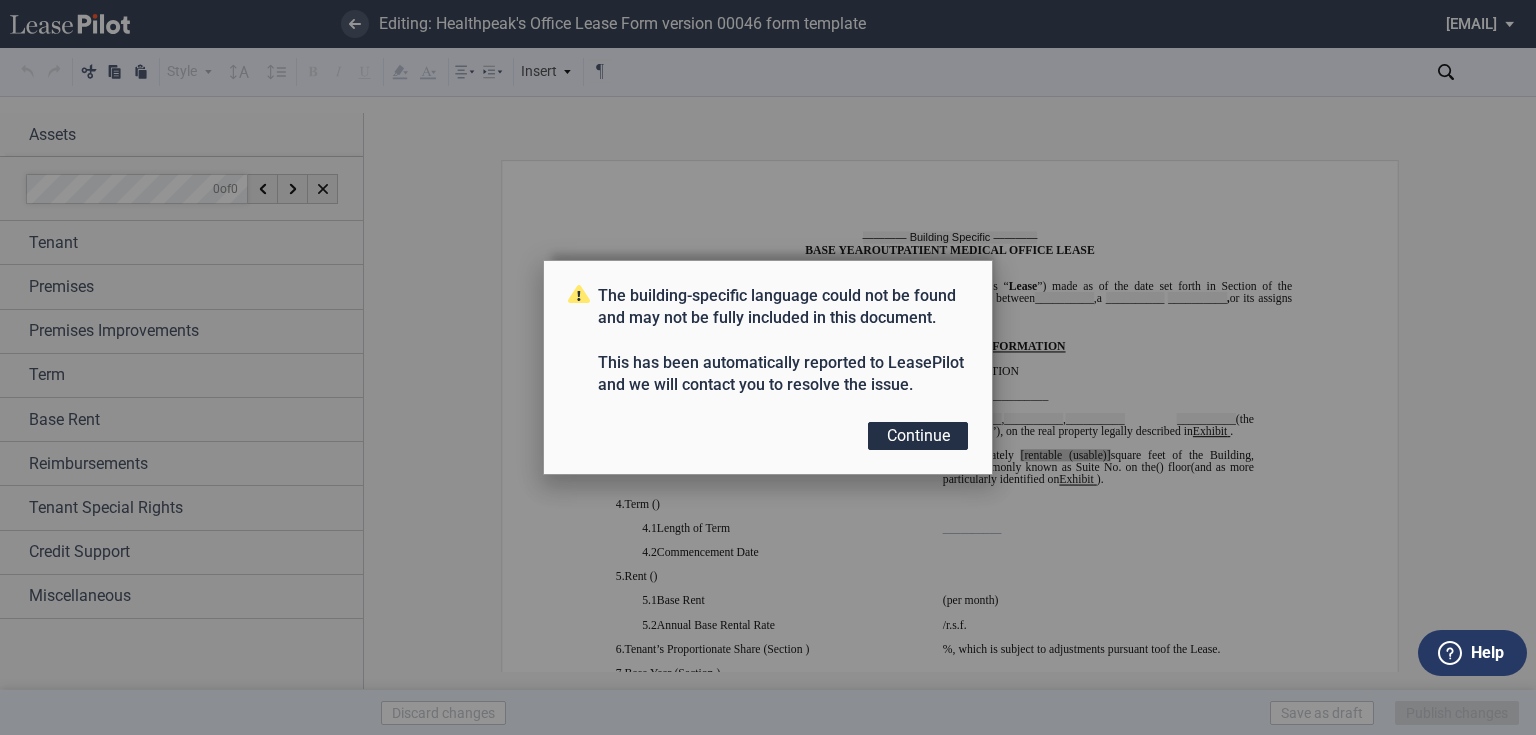 click at bounding box center [768, 367] 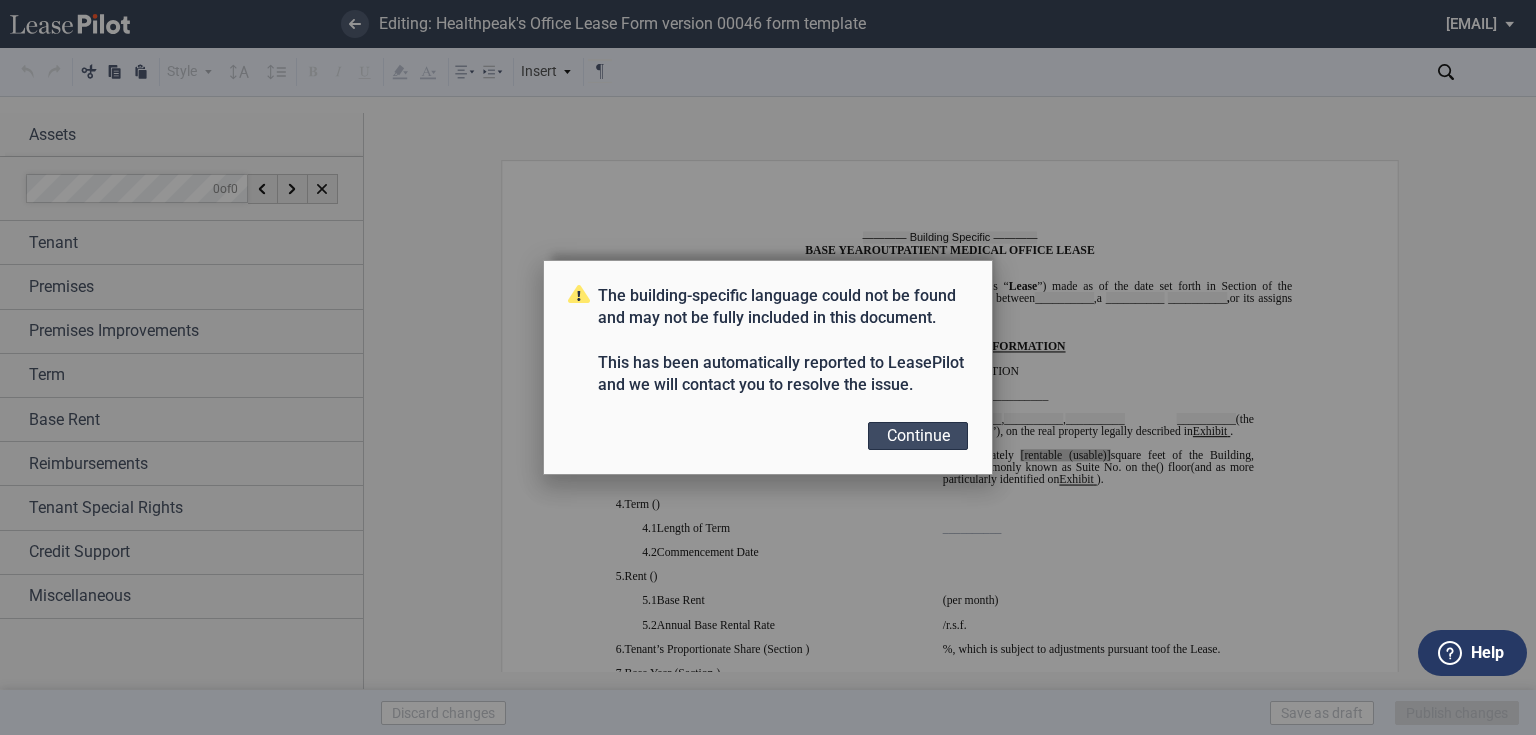 scroll, scrollTop: 0, scrollLeft: 0, axis: both 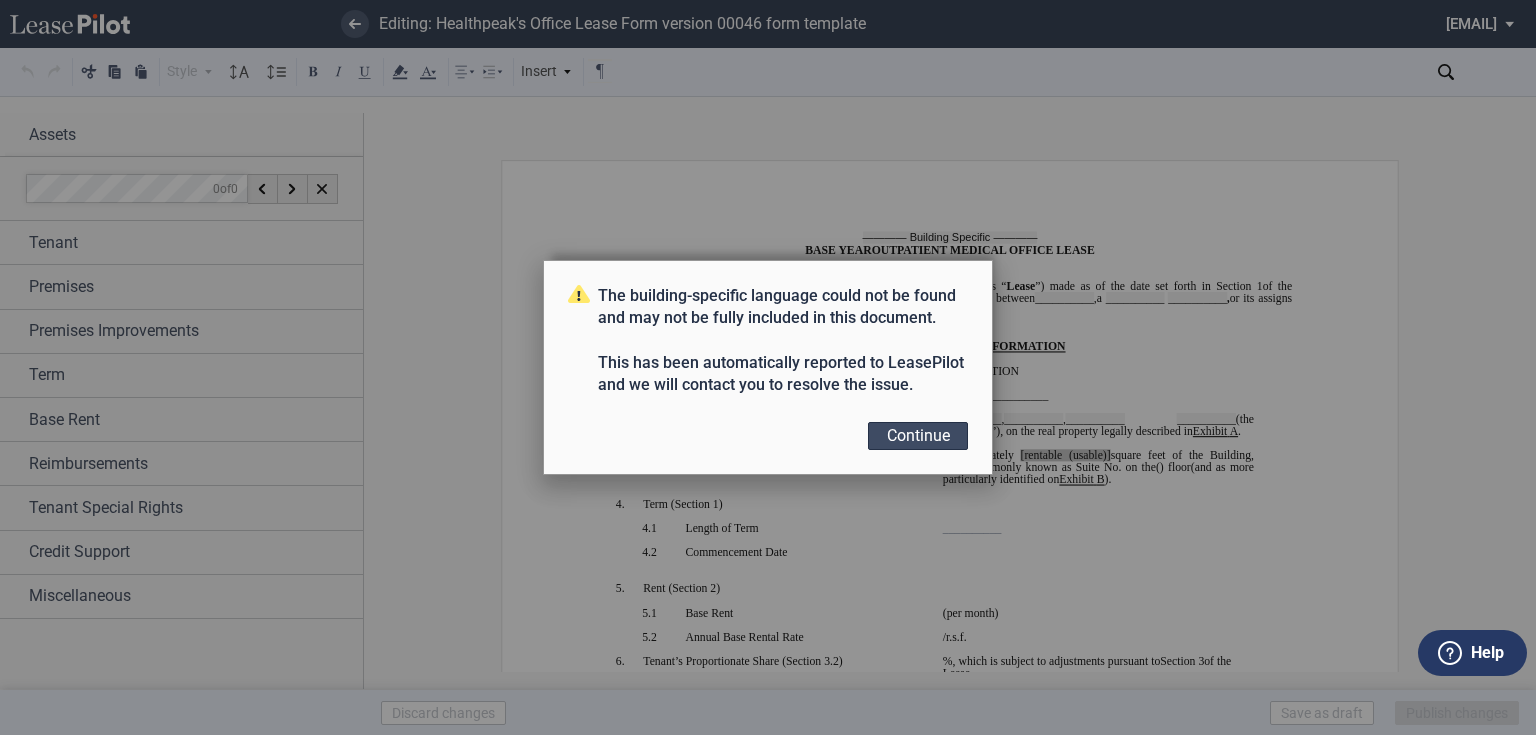 click on "Continue" at bounding box center (918, 436) 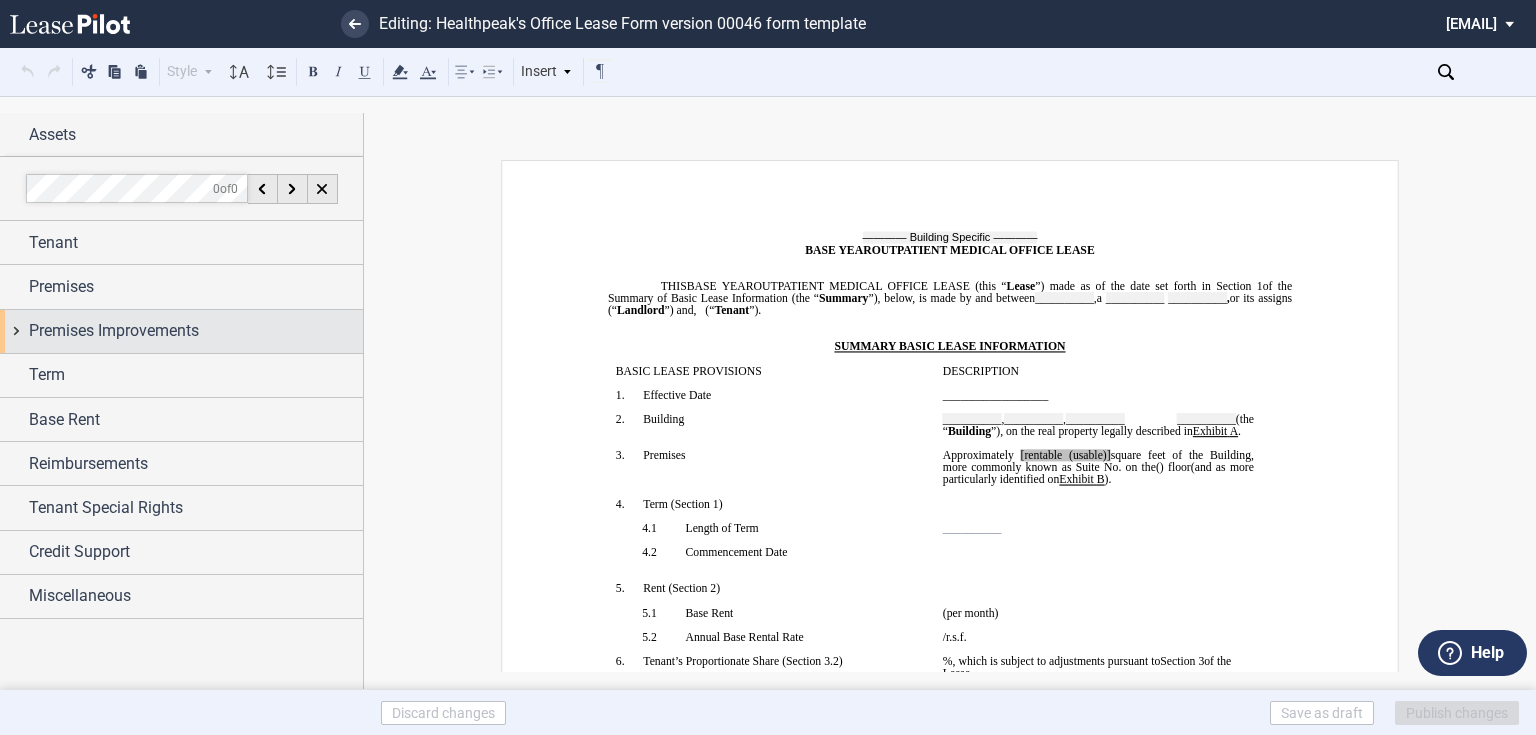 click on "Premises Improvements" at bounding box center [114, 331] 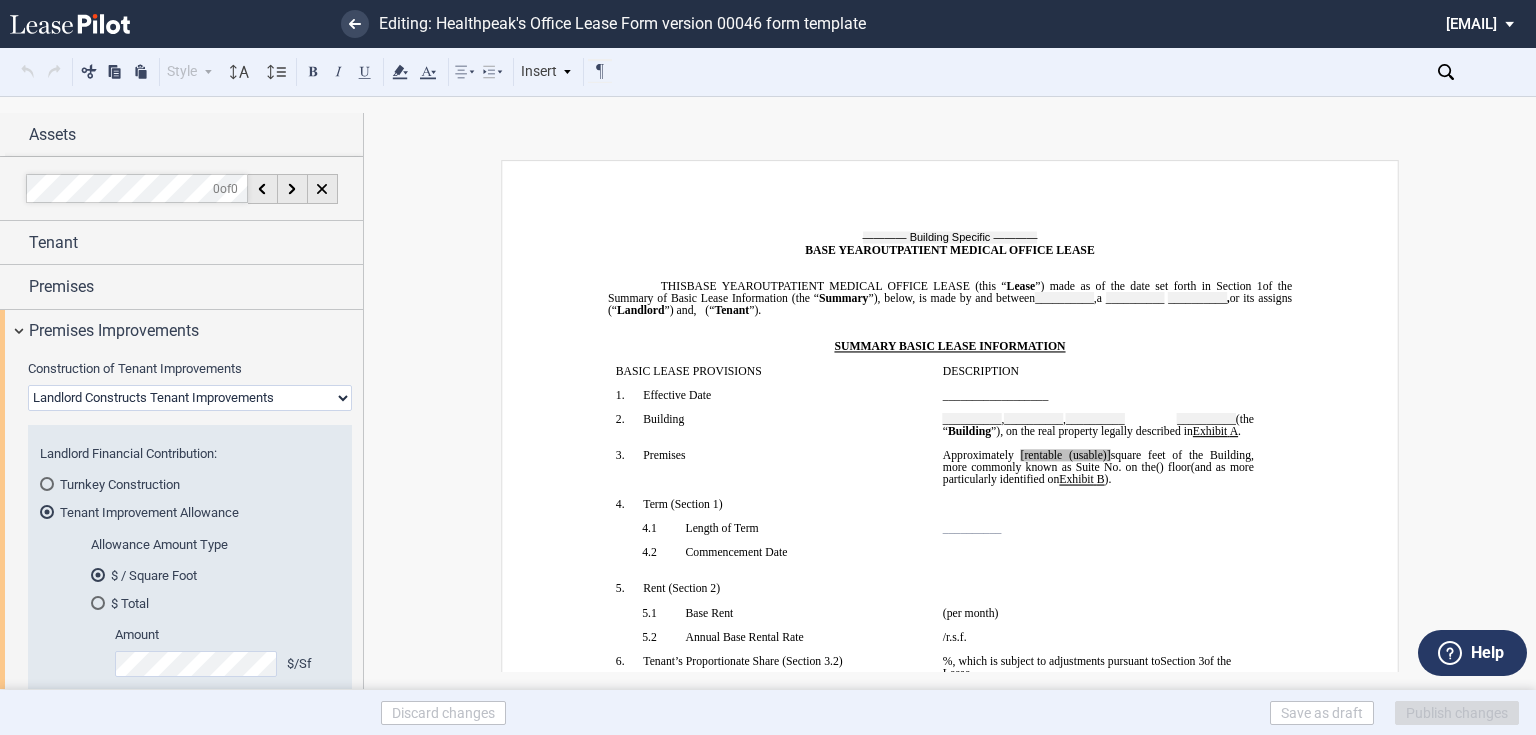 click on "Landlord Constructs Tenant Improvements
Tenant Constructs Tenant Improvements
"As Is" - No Tenant Improvements" at bounding box center [190, 398] 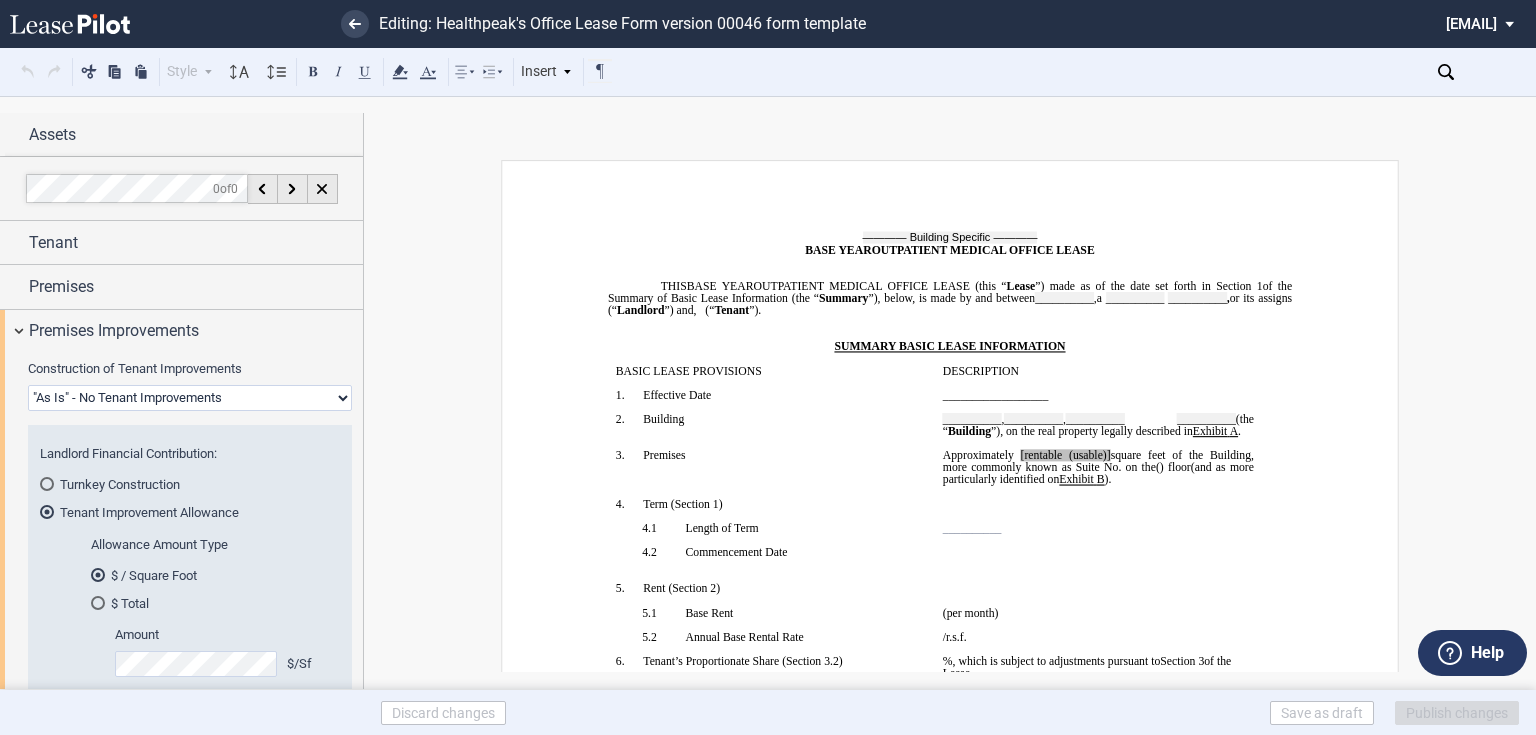 click on "Landlord Constructs Tenant Improvements
Tenant Constructs Tenant Improvements
"As Is" - No Tenant Improvements" at bounding box center [190, 398] 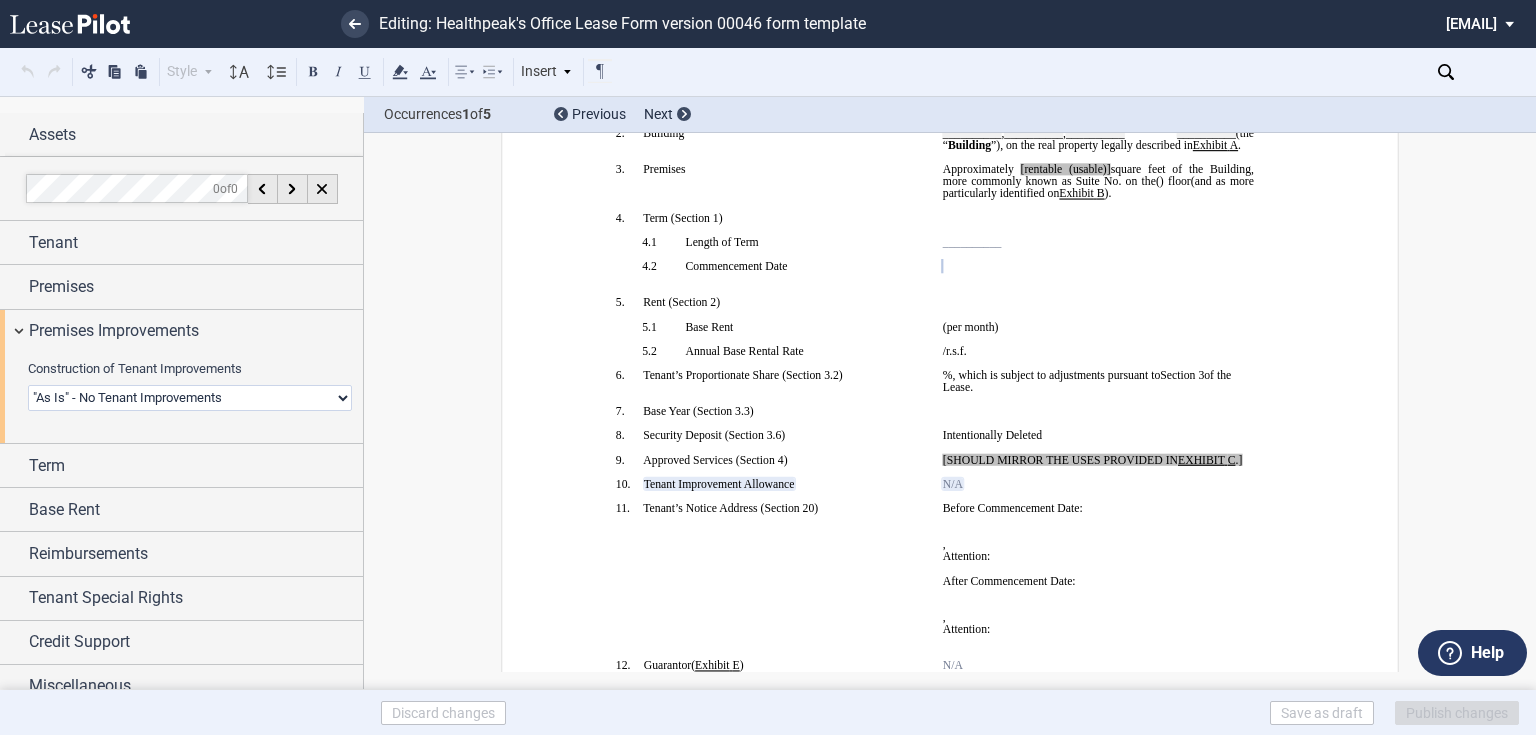 scroll, scrollTop: 297, scrollLeft: 0, axis: vertical 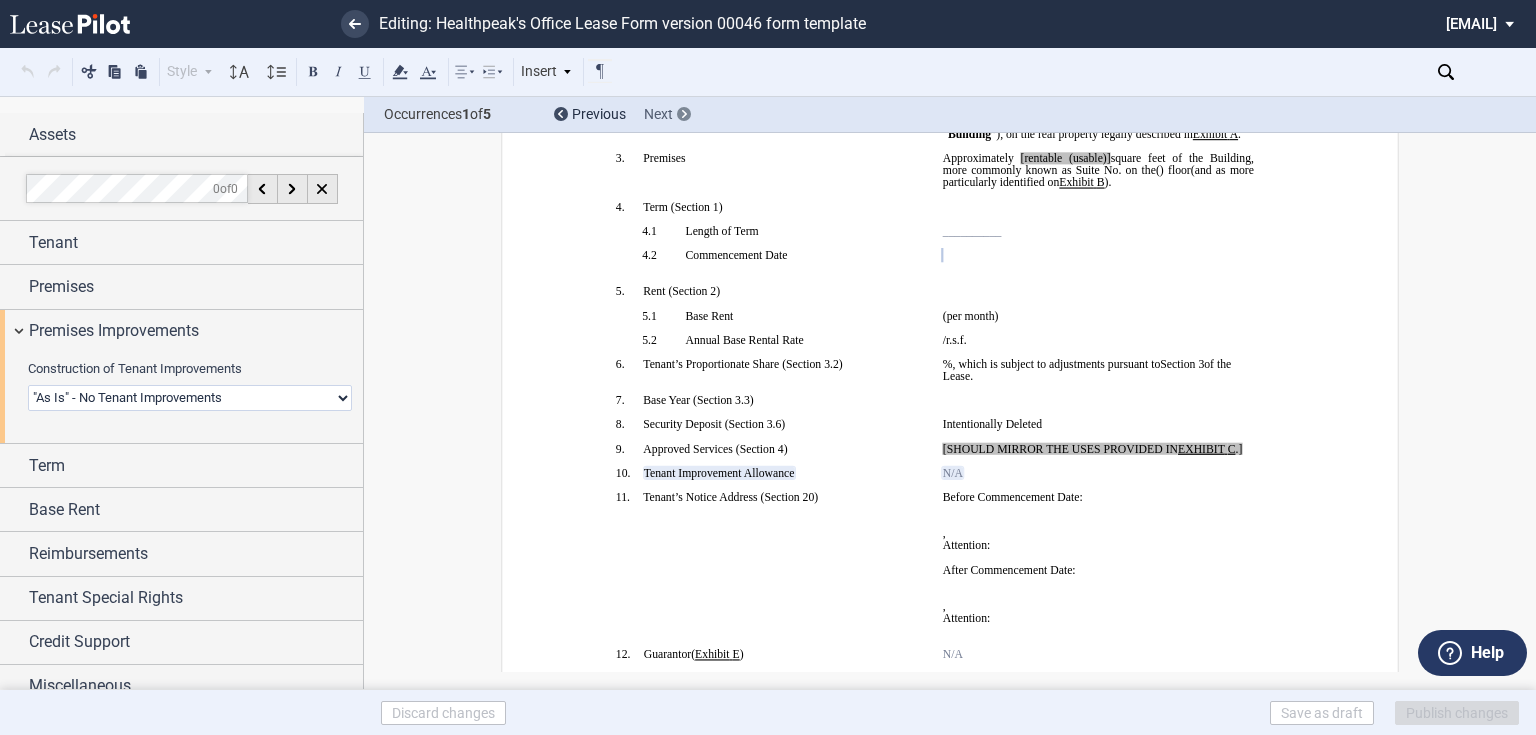 click at bounding box center (684, 114) 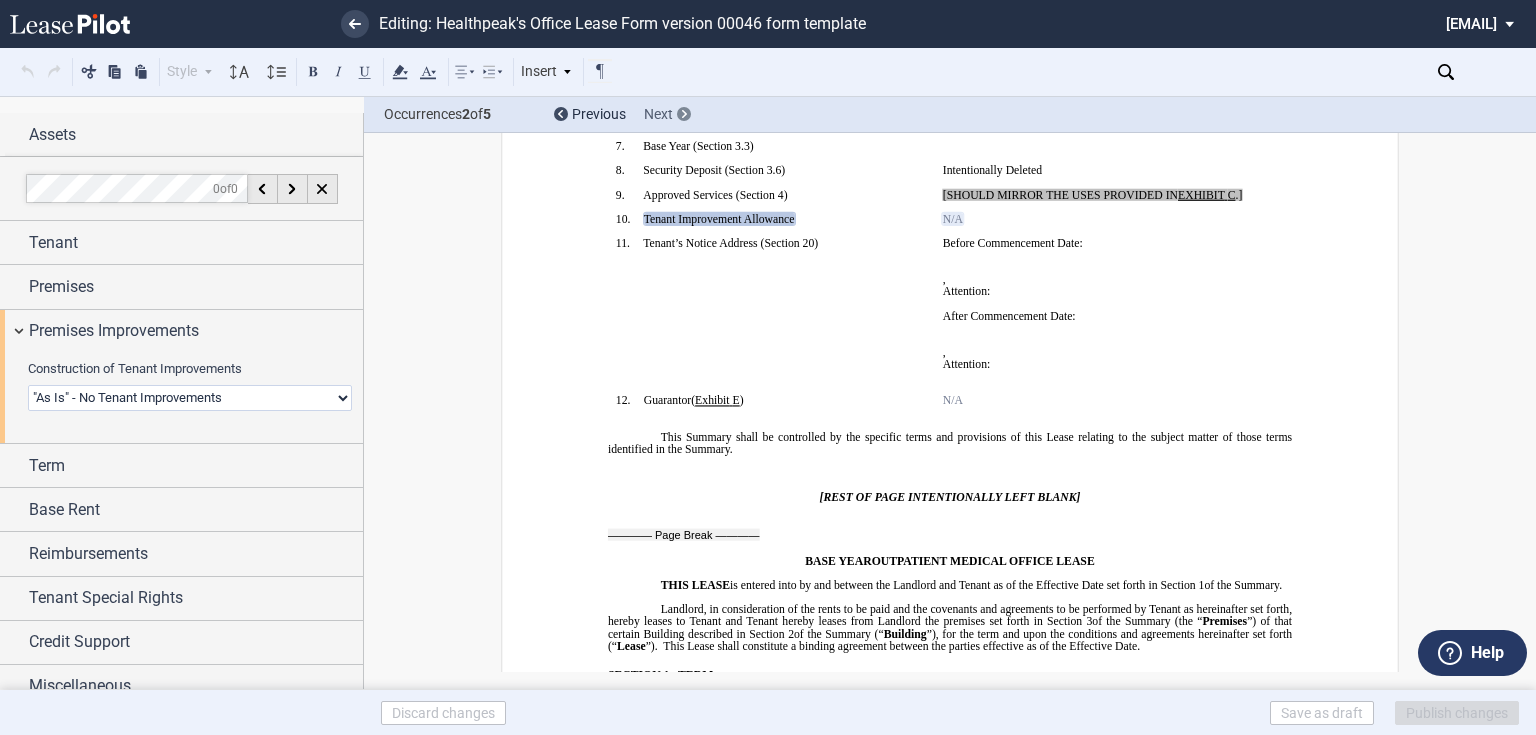 click at bounding box center (684, 114) 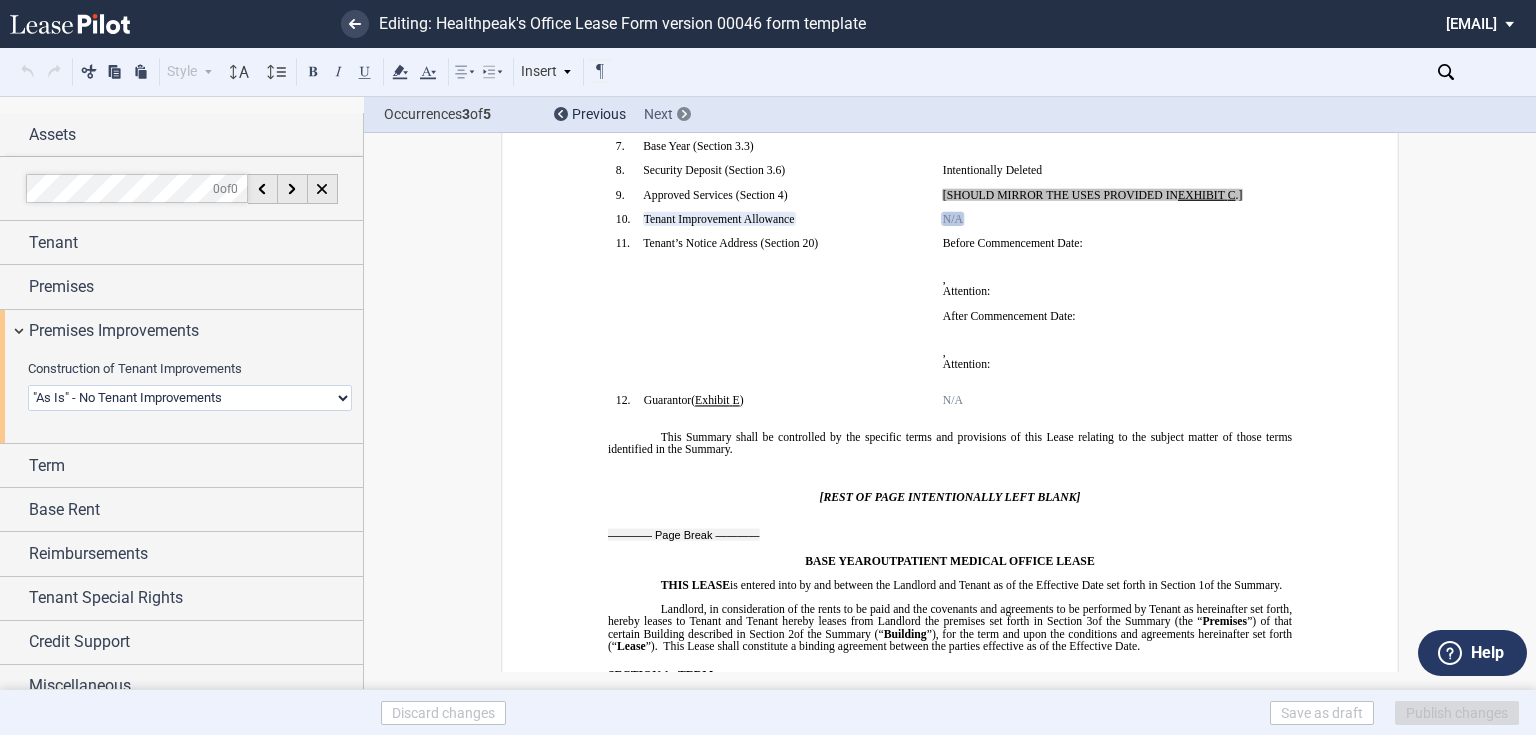 click at bounding box center (684, 114) 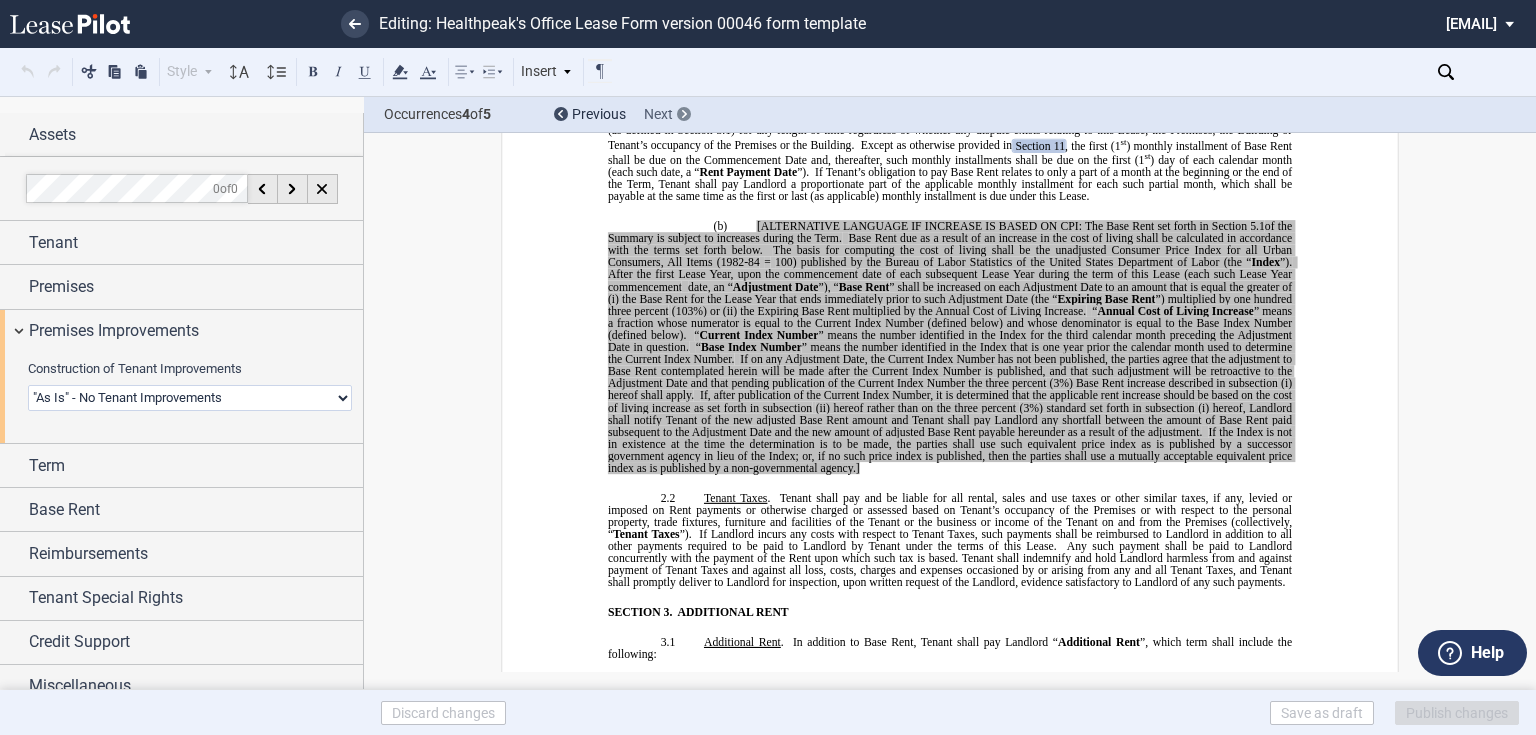 scroll, scrollTop: 1460, scrollLeft: 0, axis: vertical 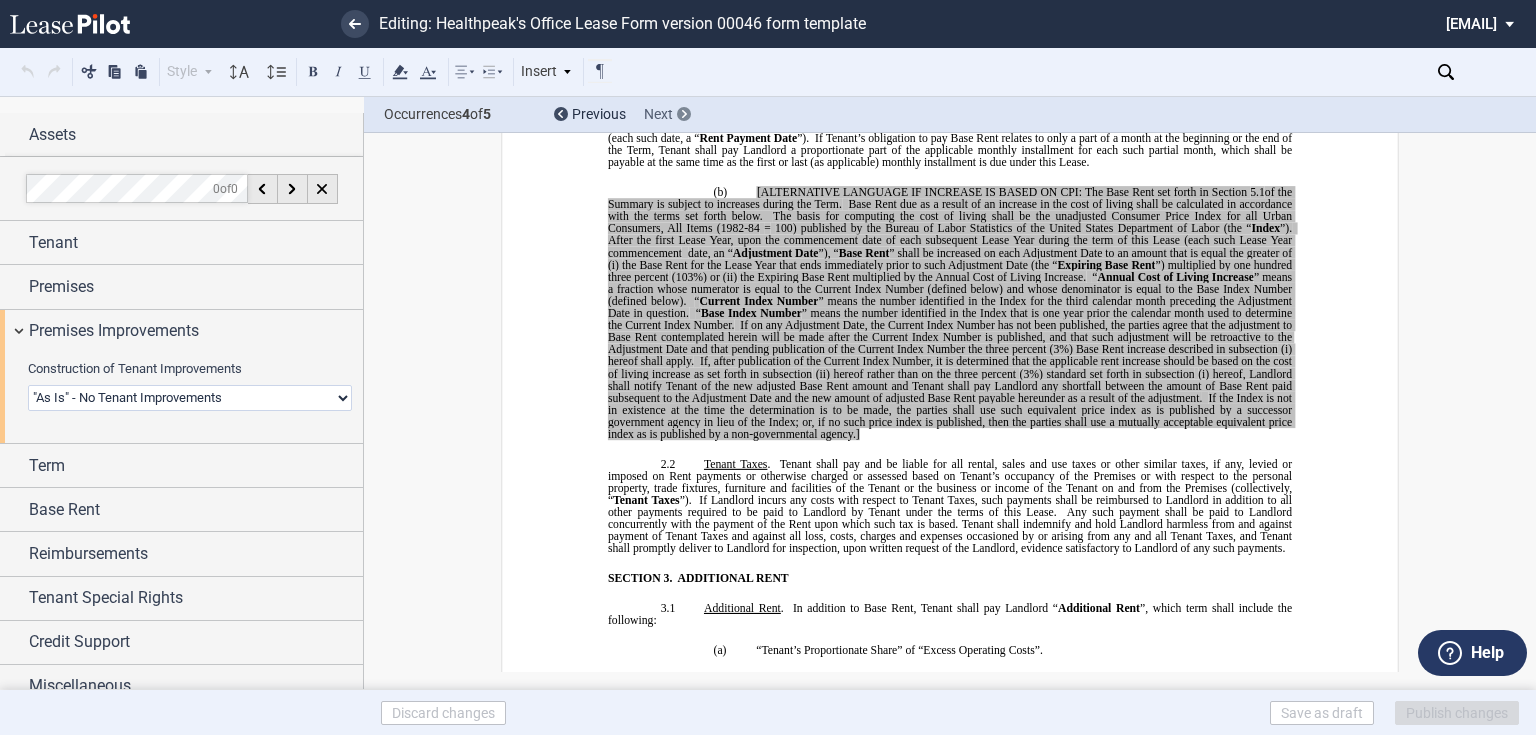 click at bounding box center [684, 114] 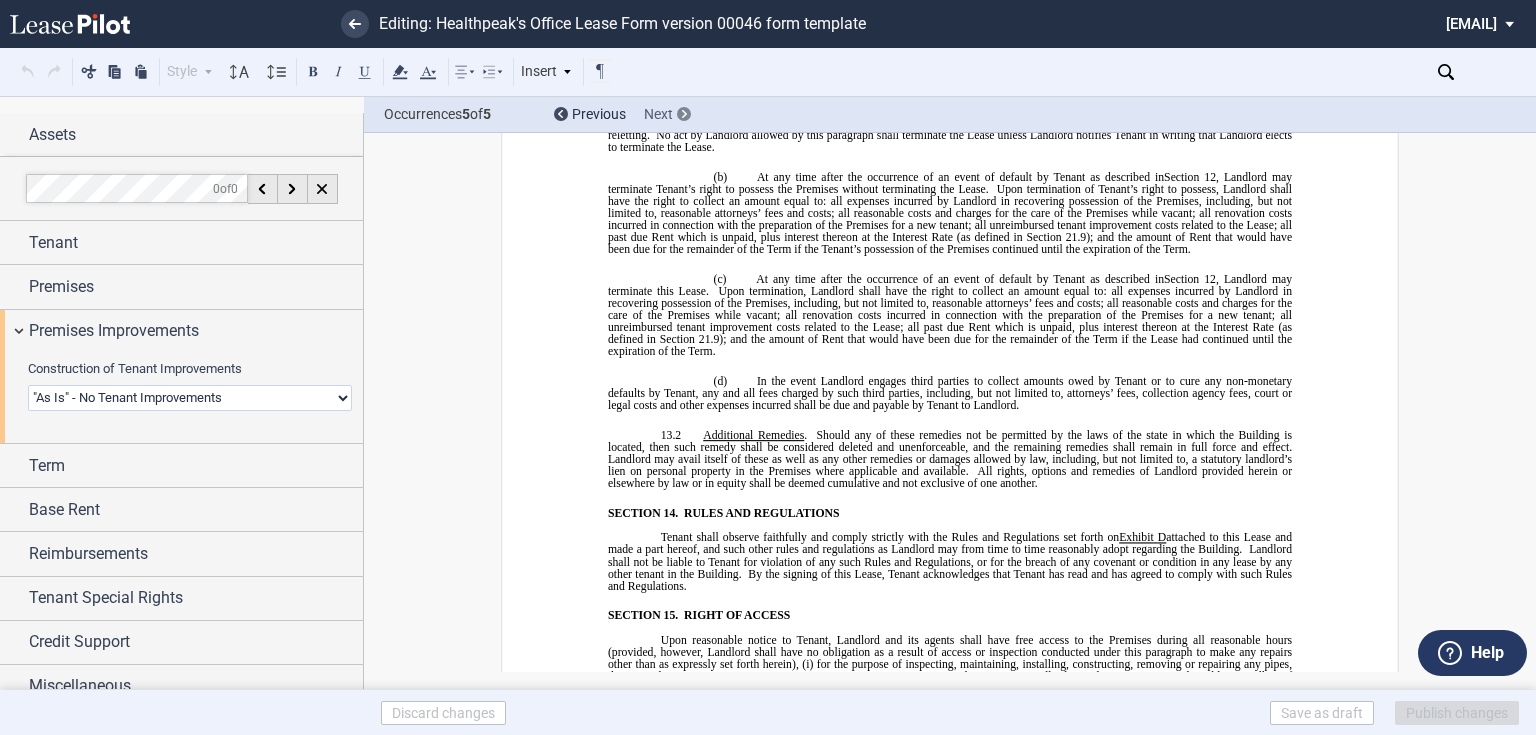 scroll, scrollTop: 9906, scrollLeft: 0, axis: vertical 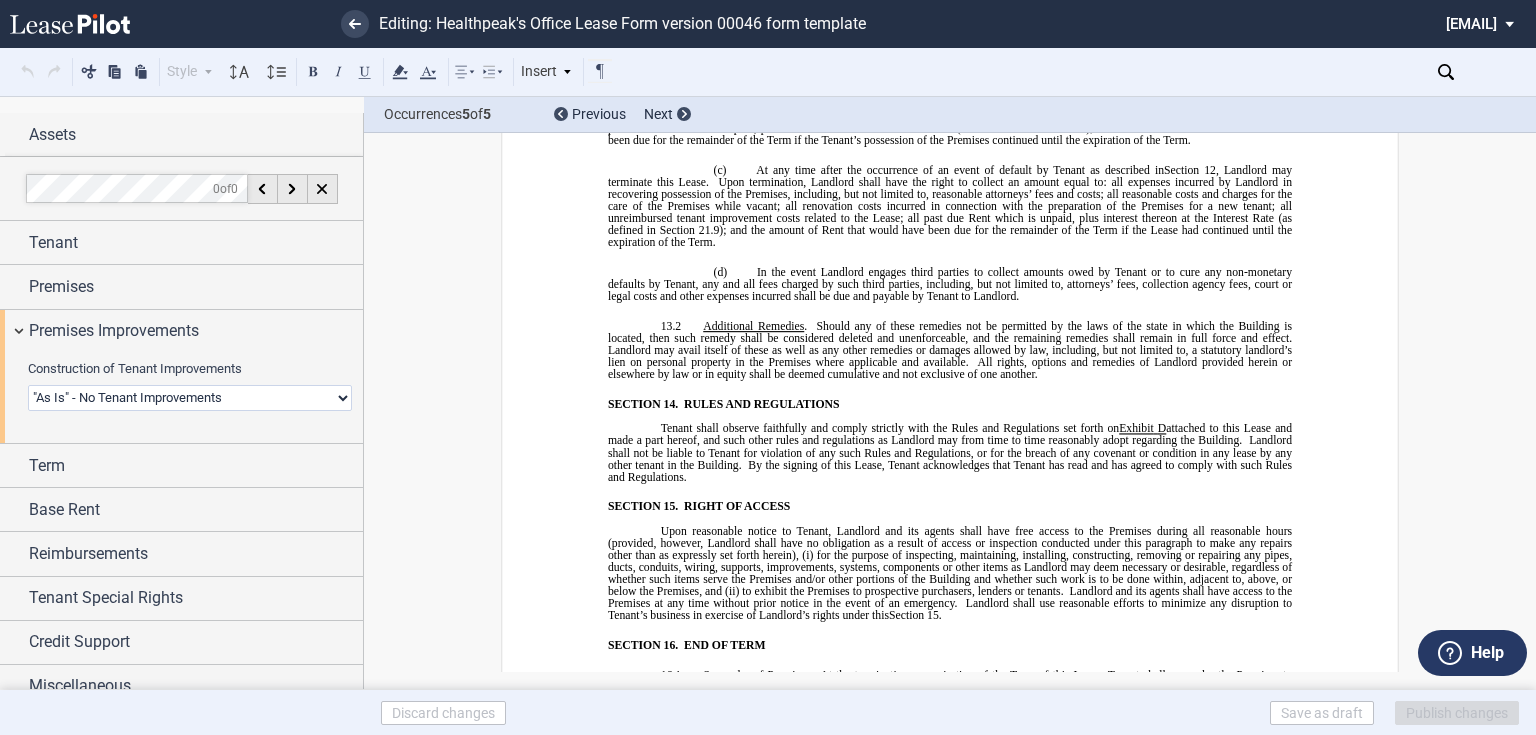 drag, startPoint x: 924, startPoint y: 452, endPoint x: 945, endPoint y: 424, distance: 35 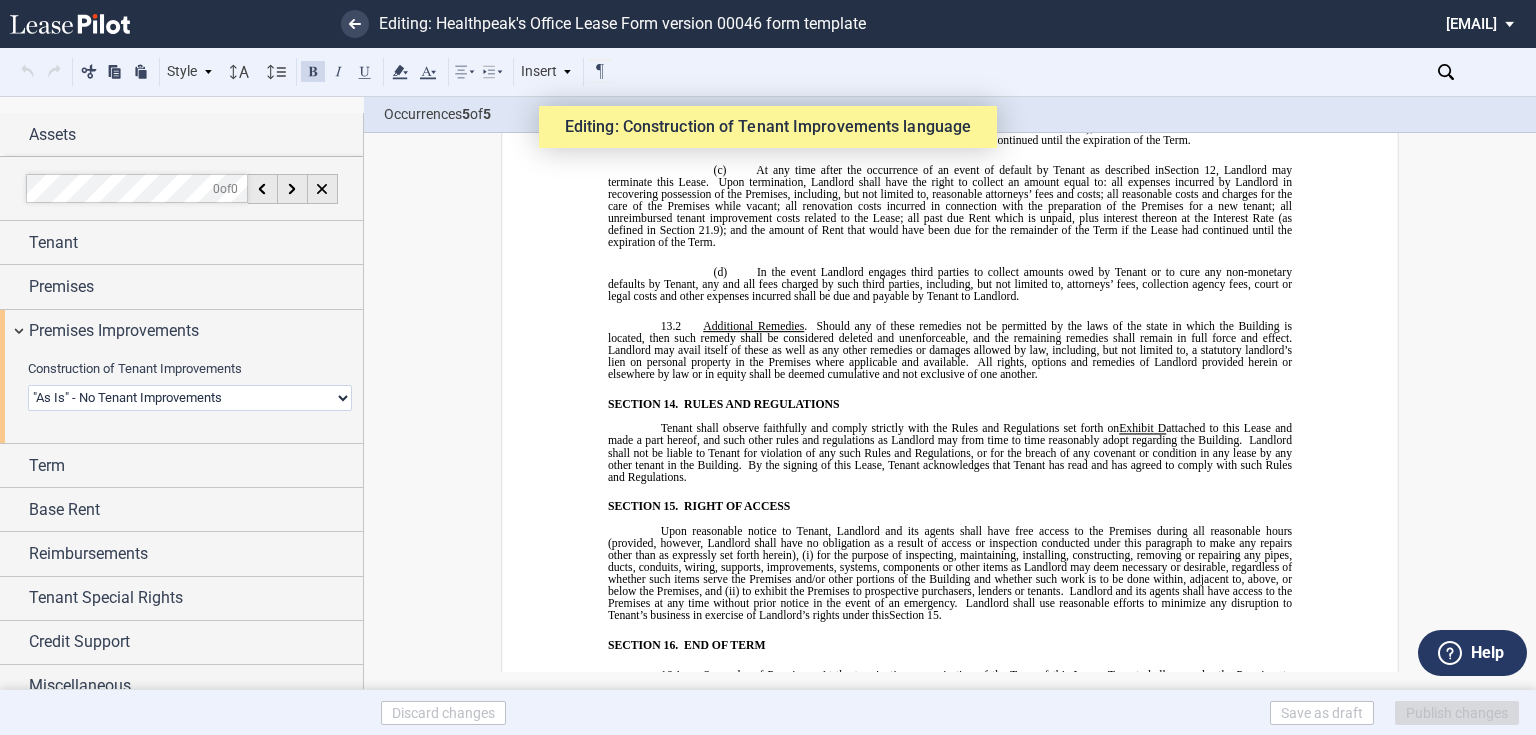 drag, startPoint x: 948, startPoint y: 422, endPoint x: 636, endPoint y: 267, distance: 348.38055 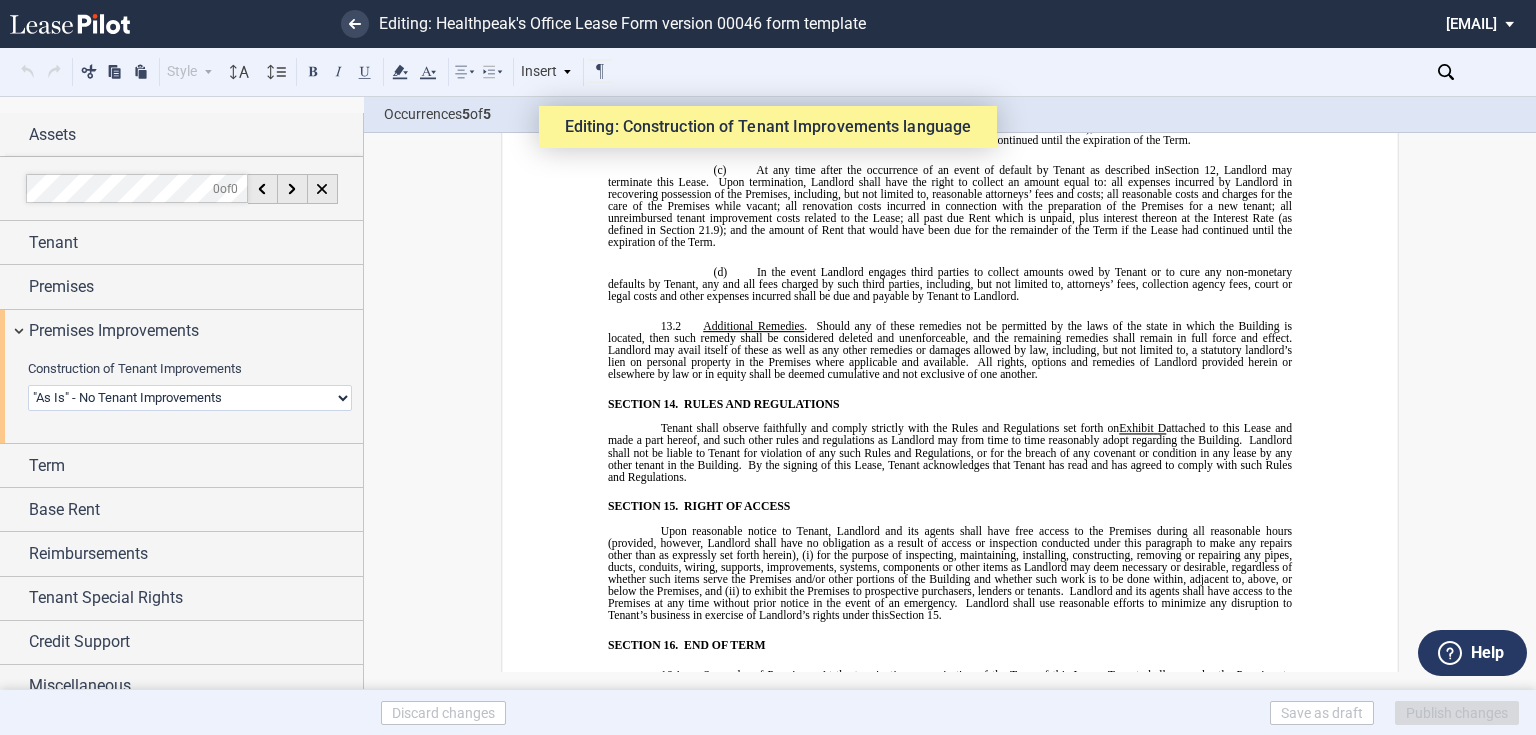 scroll, scrollTop: 9984, scrollLeft: 0, axis: vertical 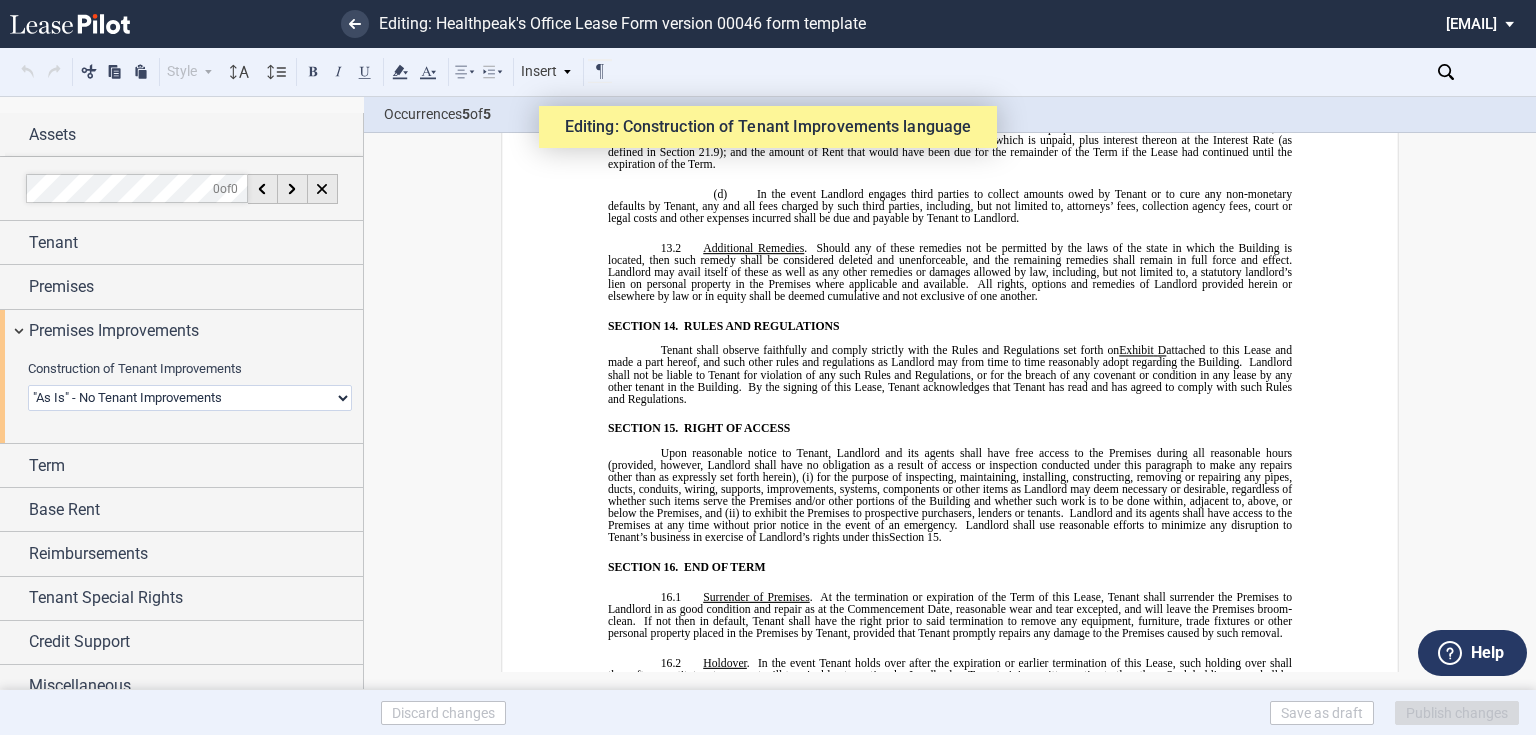 drag, startPoint x: 788, startPoint y: 275, endPoint x: 829, endPoint y: 308, distance: 52.63079 